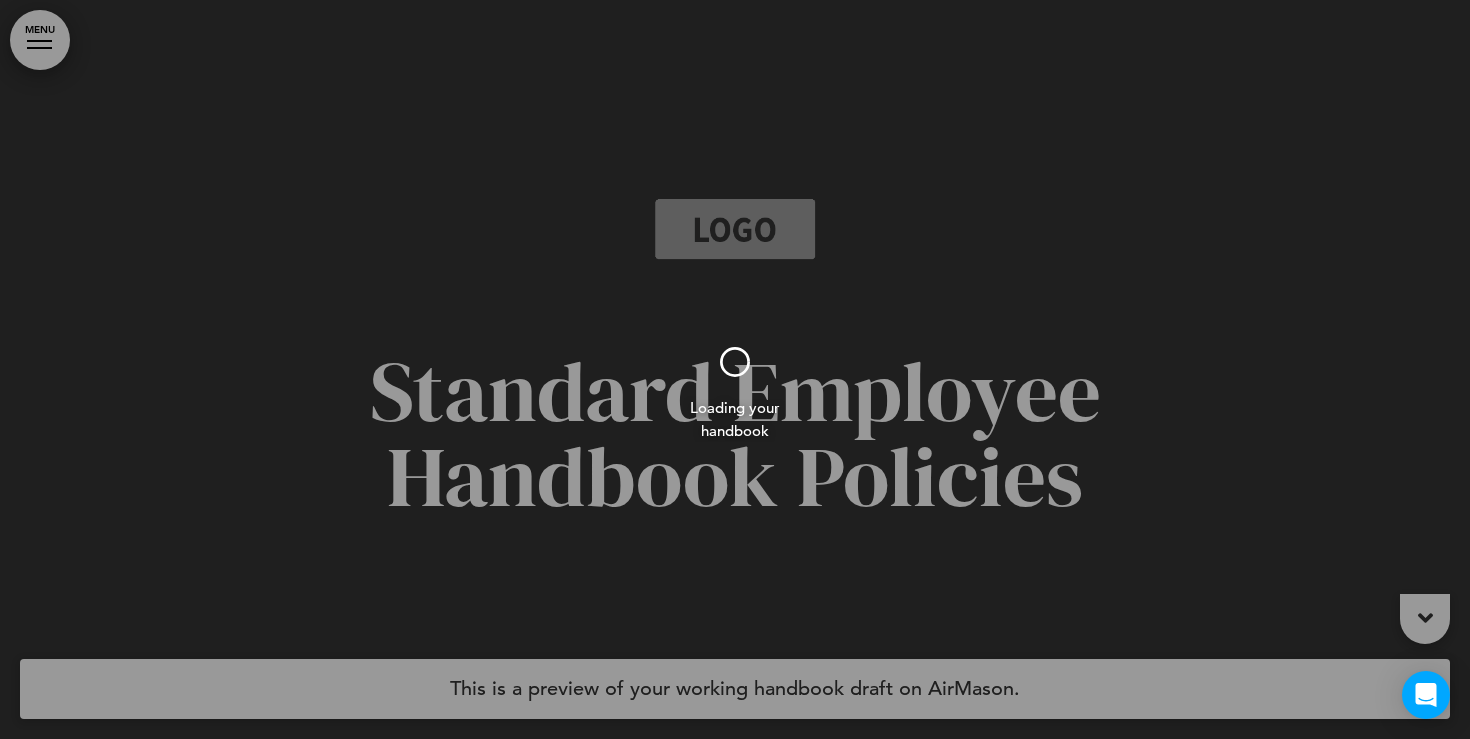 scroll, scrollTop: 0, scrollLeft: 0, axis: both 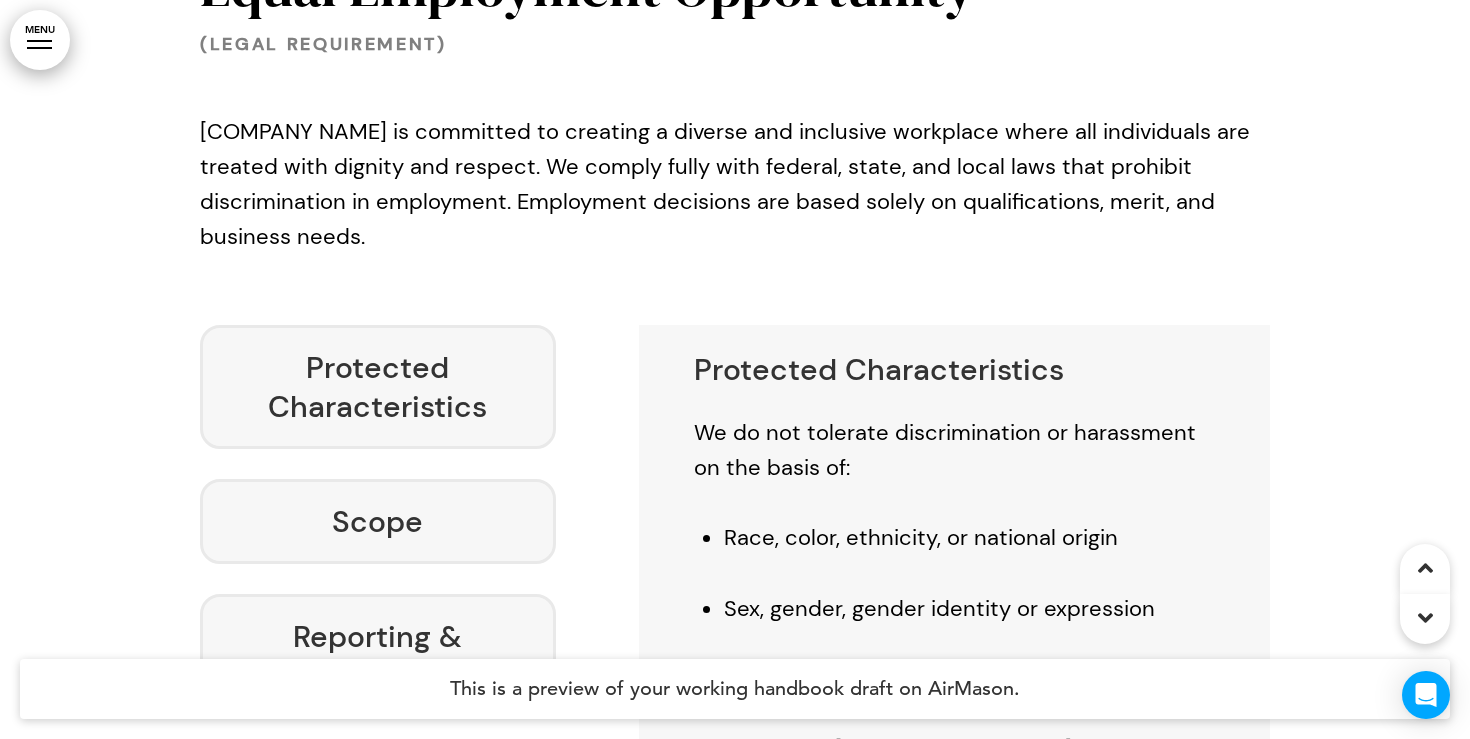click on "MENU" at bounding box center (40, 40) 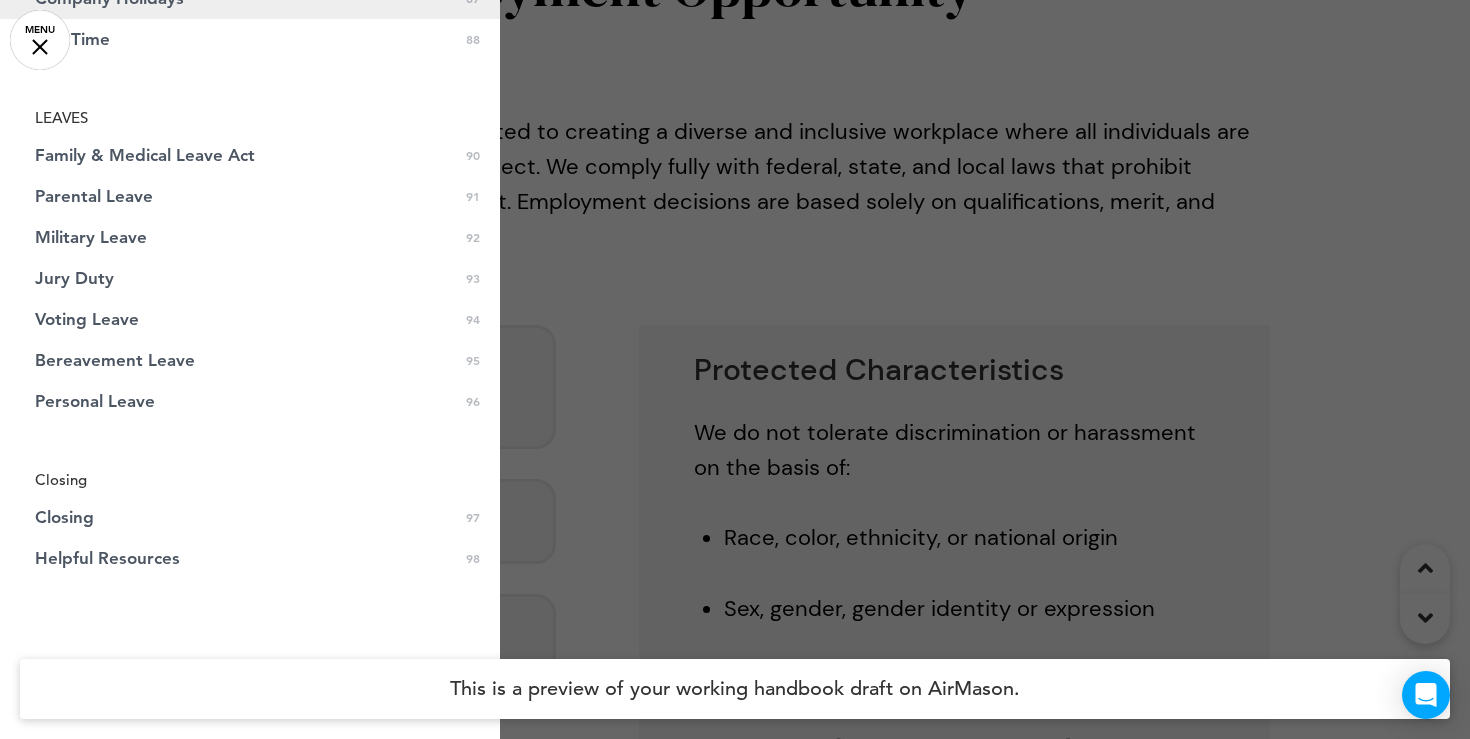 scroll, scrollTop: 3960, scrollLeft: 0, axis: vertical 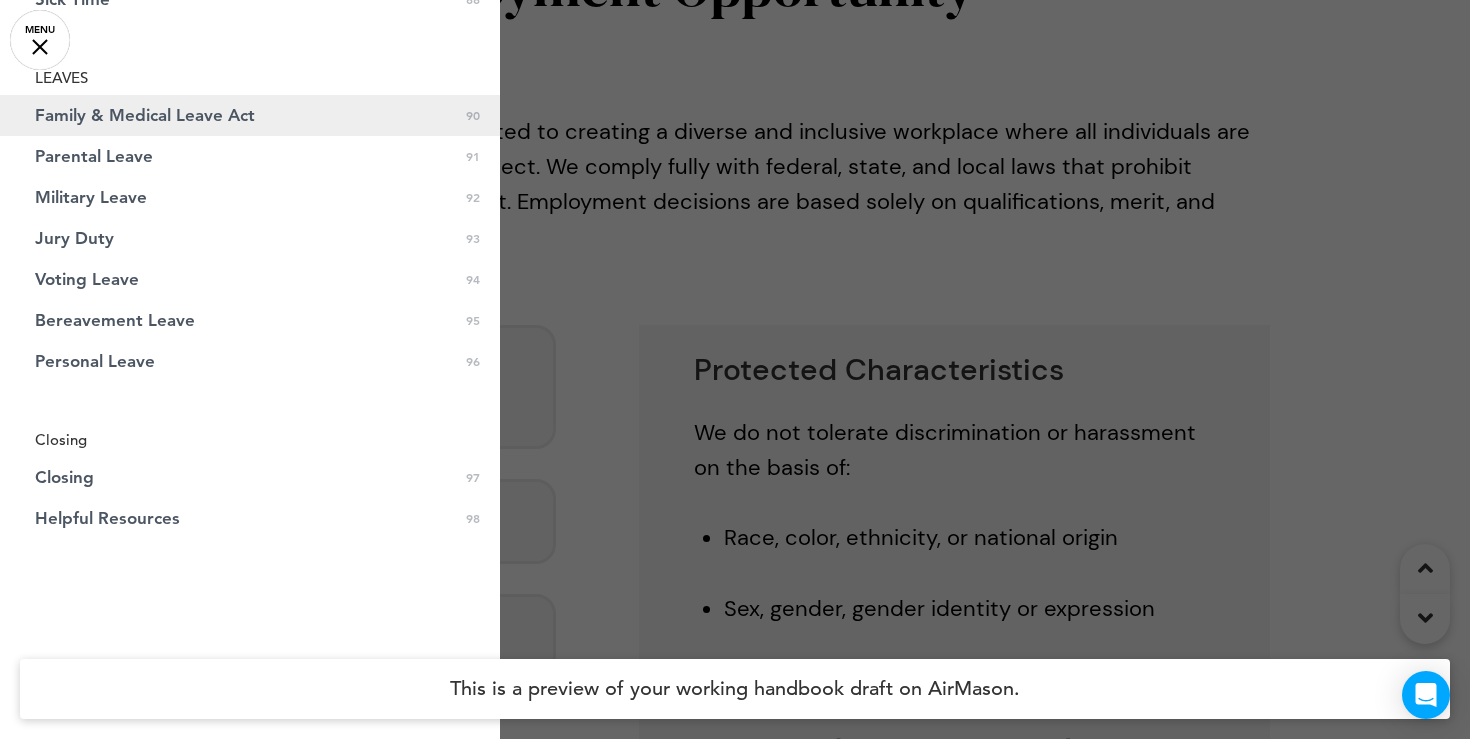 click on "Family & Medical Leave Act
0
90" at bounding box center (250, 115) 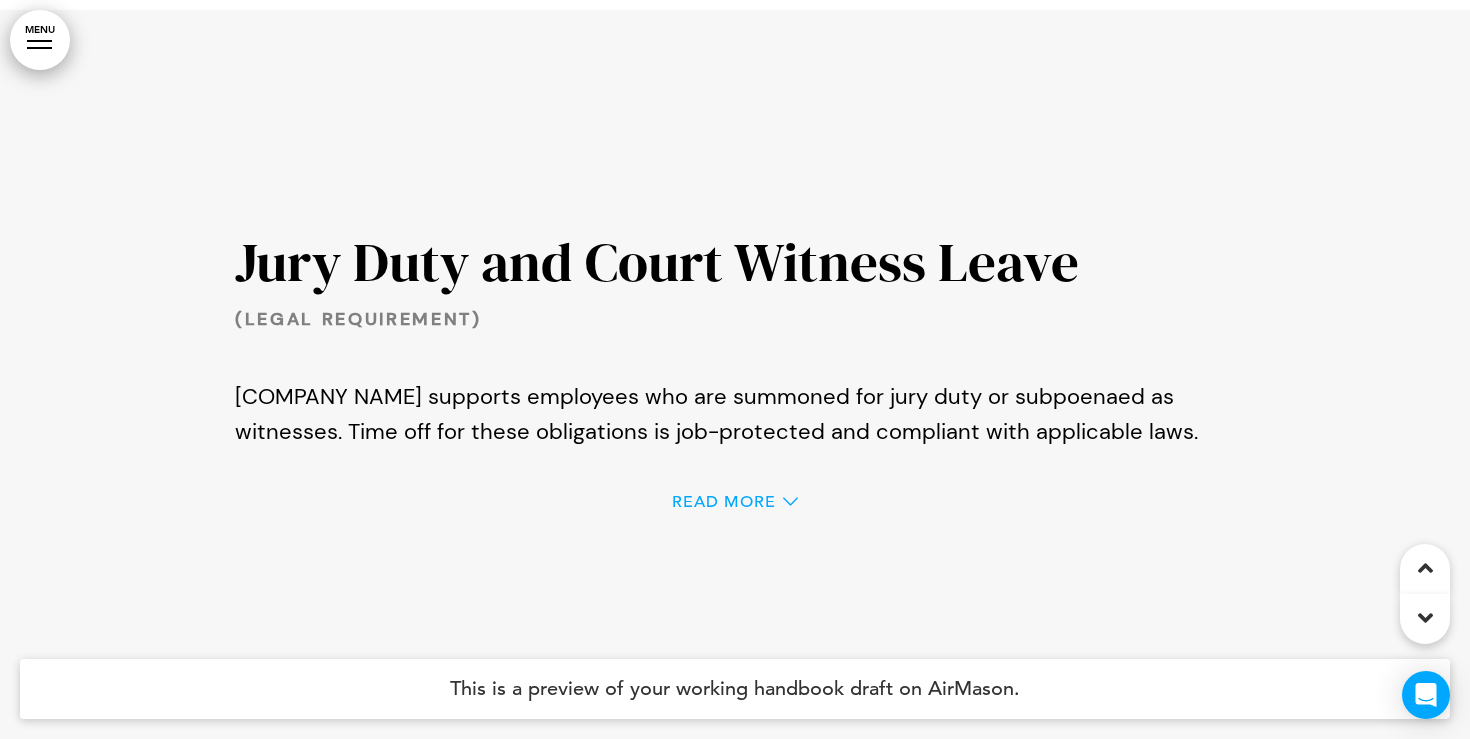 click on "Read More" at bounding box center [724, 502] 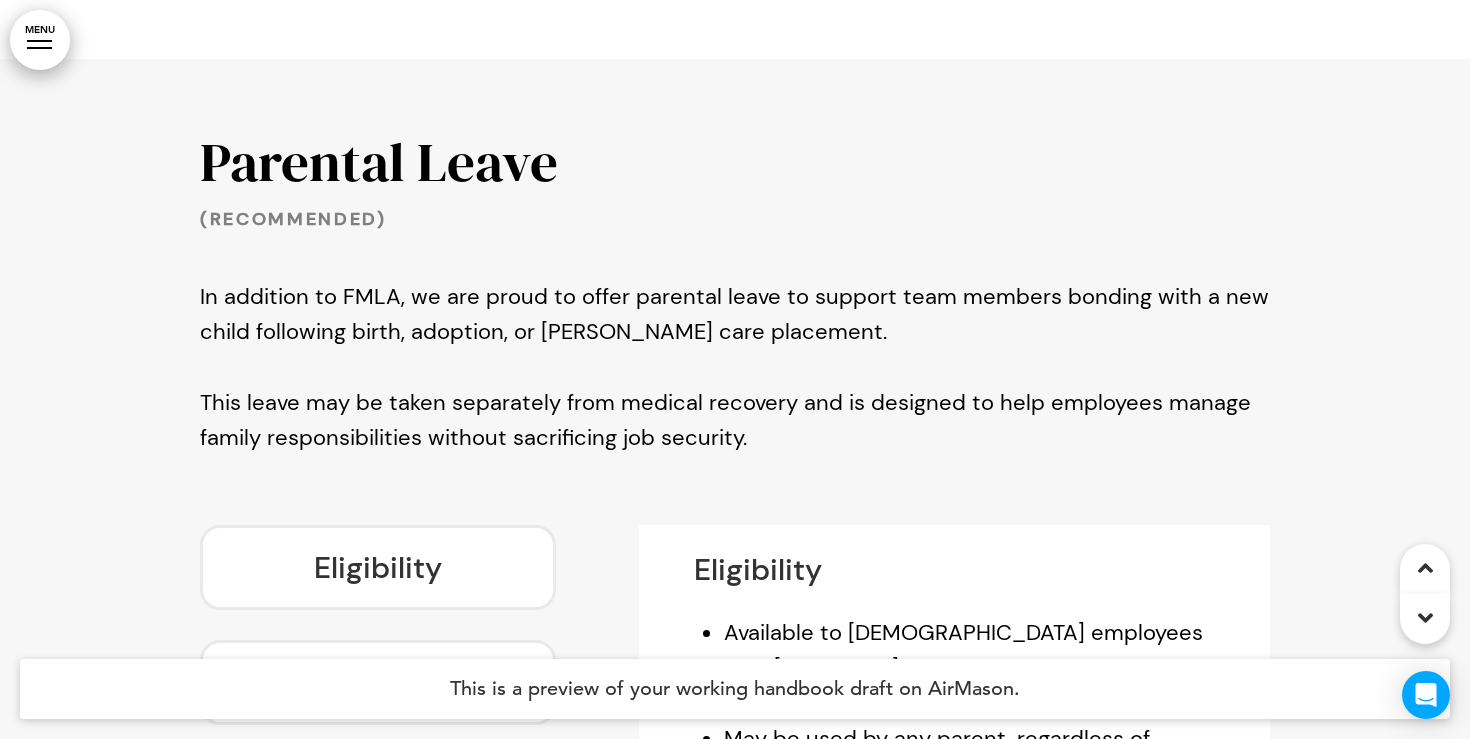 scroll, scrollTop: 84842, scrollLeft: 0, axis: vertical 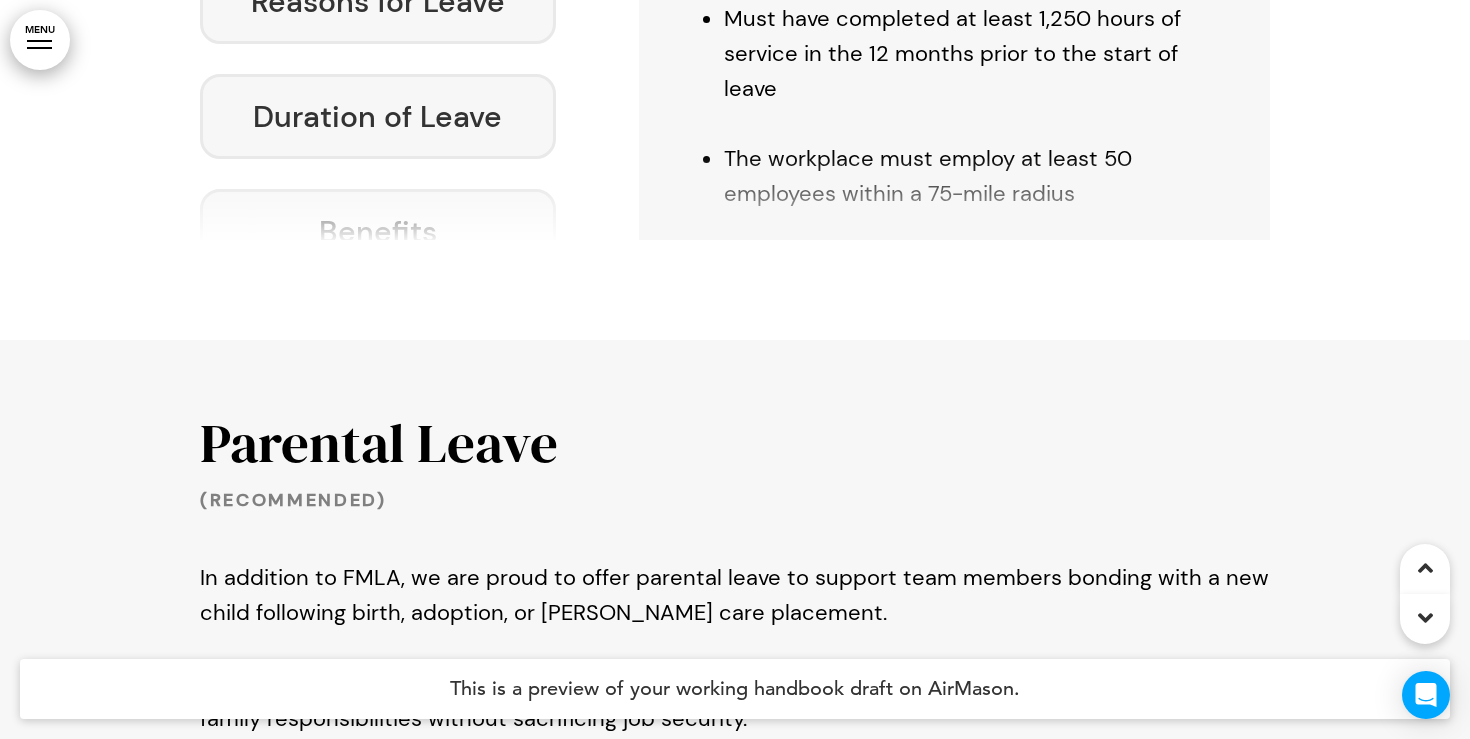click on "MENU" at bounding box center (40, 40) 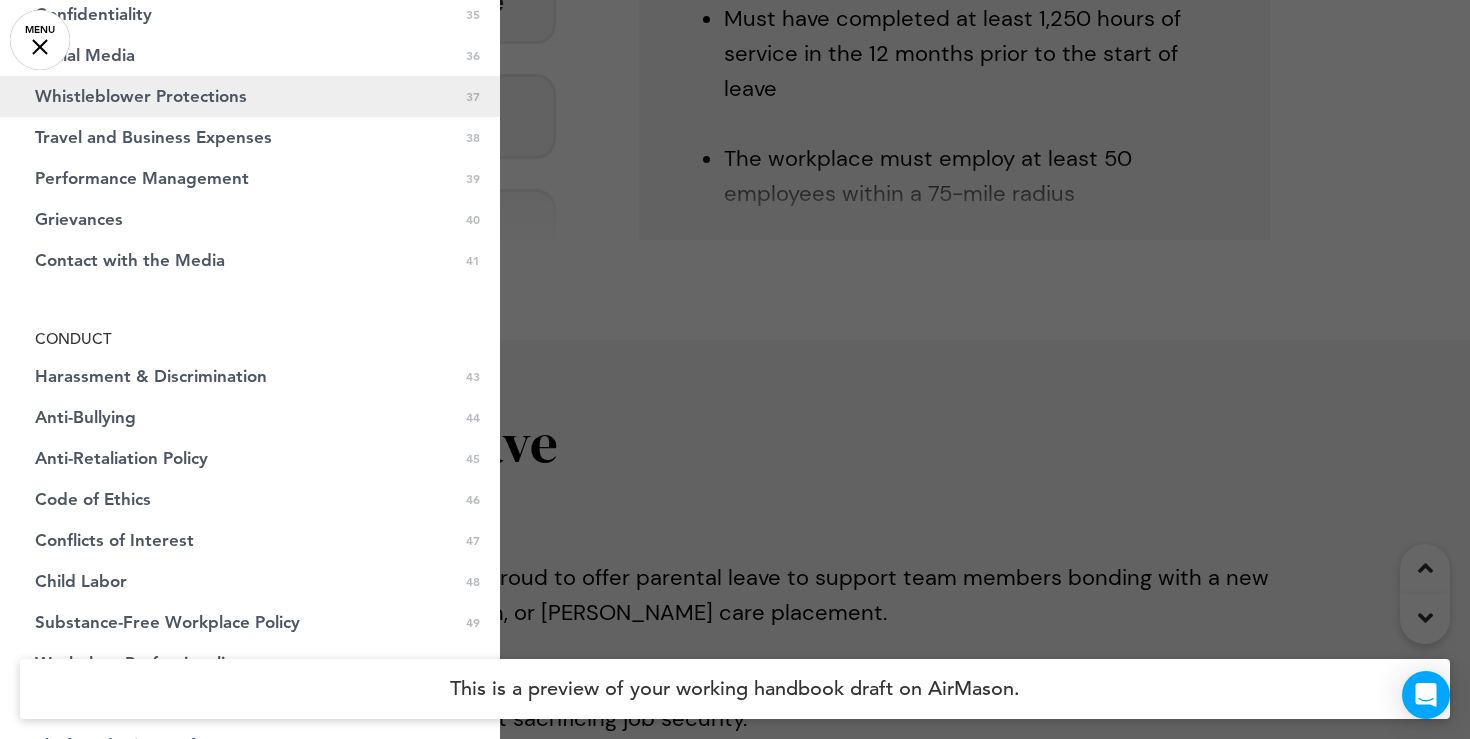 scroll, scrollTop: 0, scrollLeft: 0, axis: both 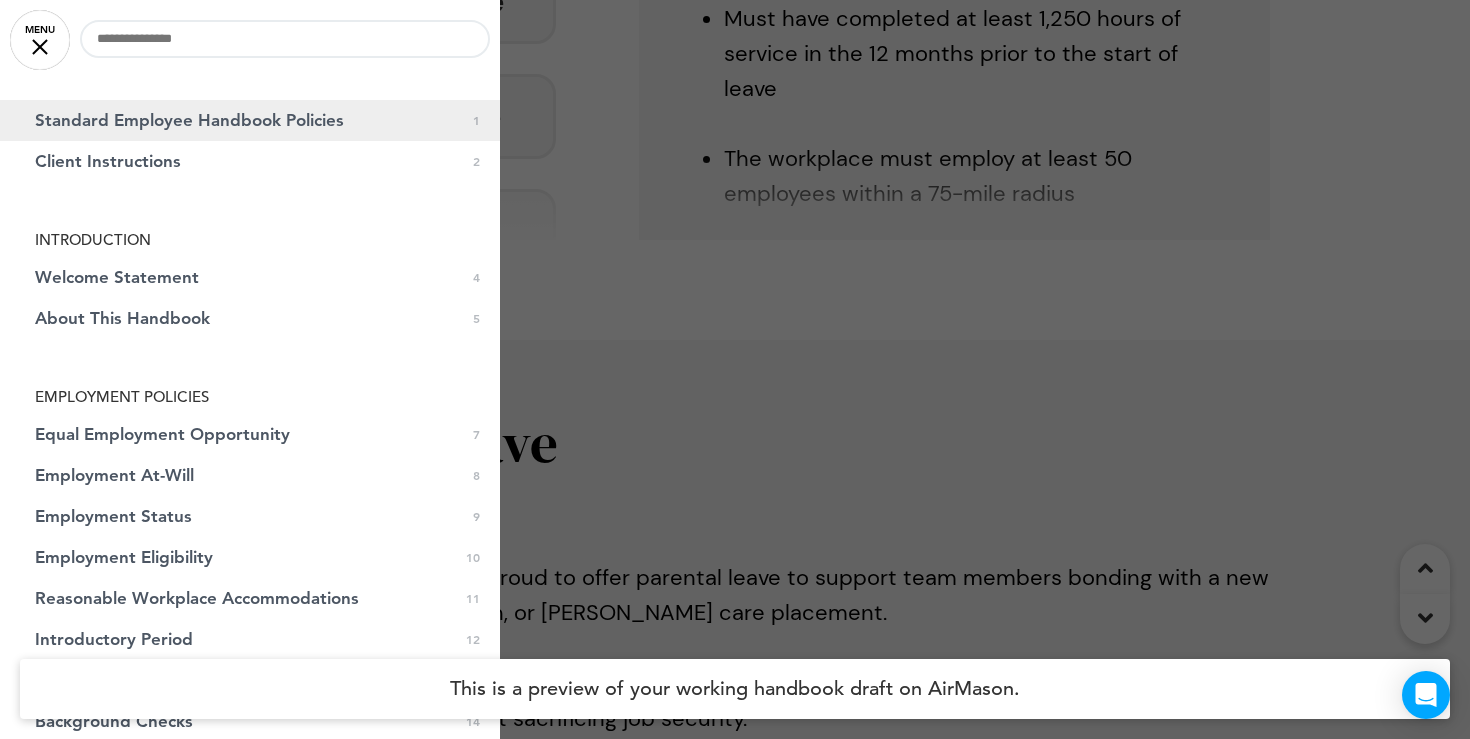 click on "Standard Employee Handbook Policies" at bounding box center [189, 120] 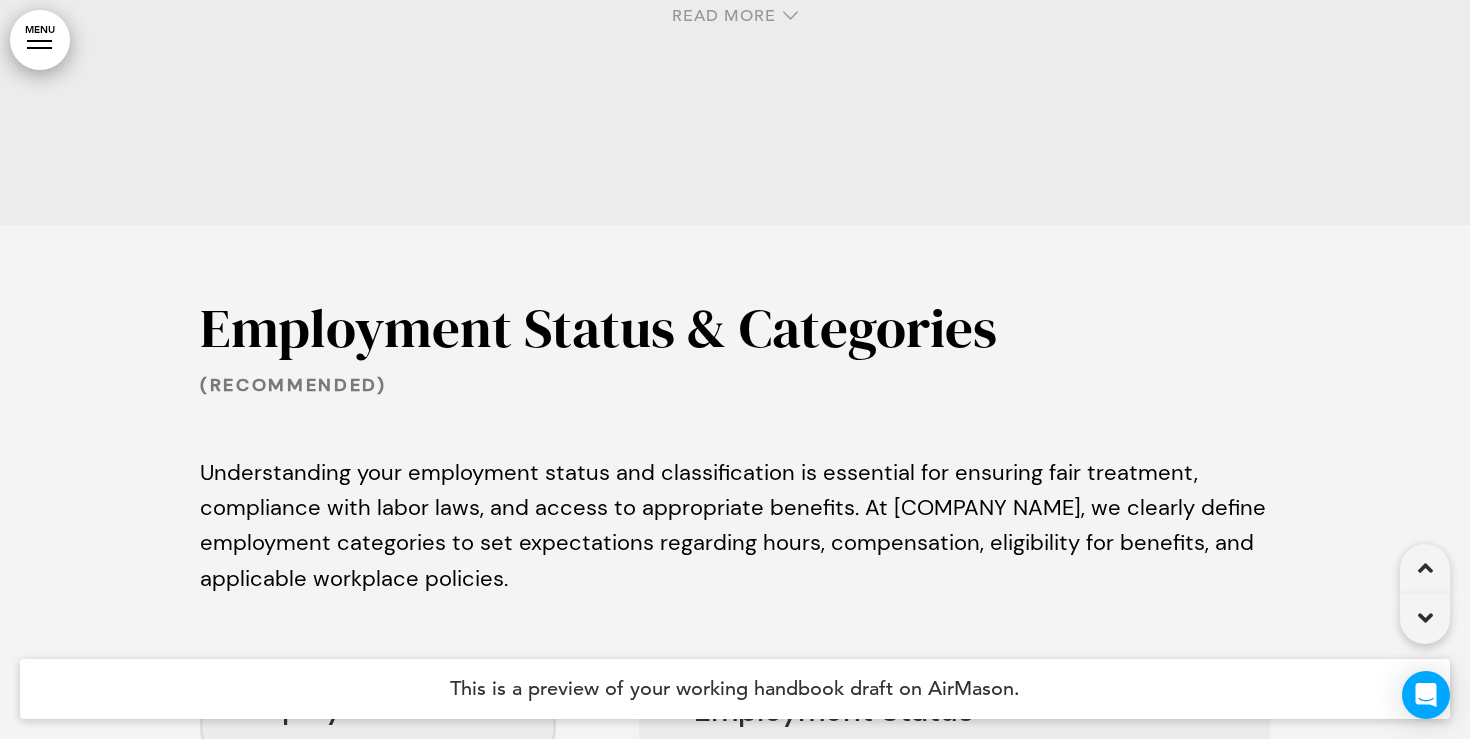 scroll, scrollTop: 0, scrollLeft: 0, axis: both 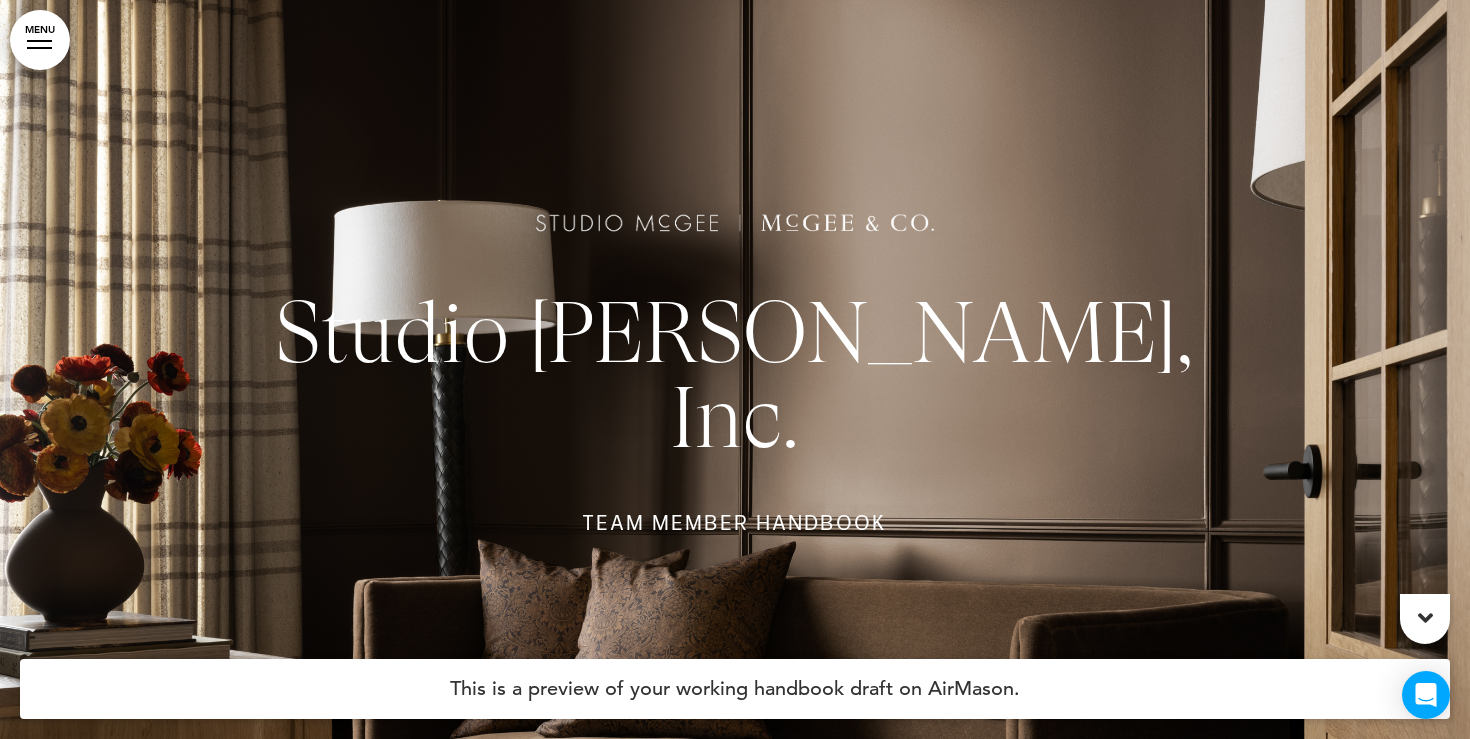 click on "MENU" at bounding box center [40, 40] 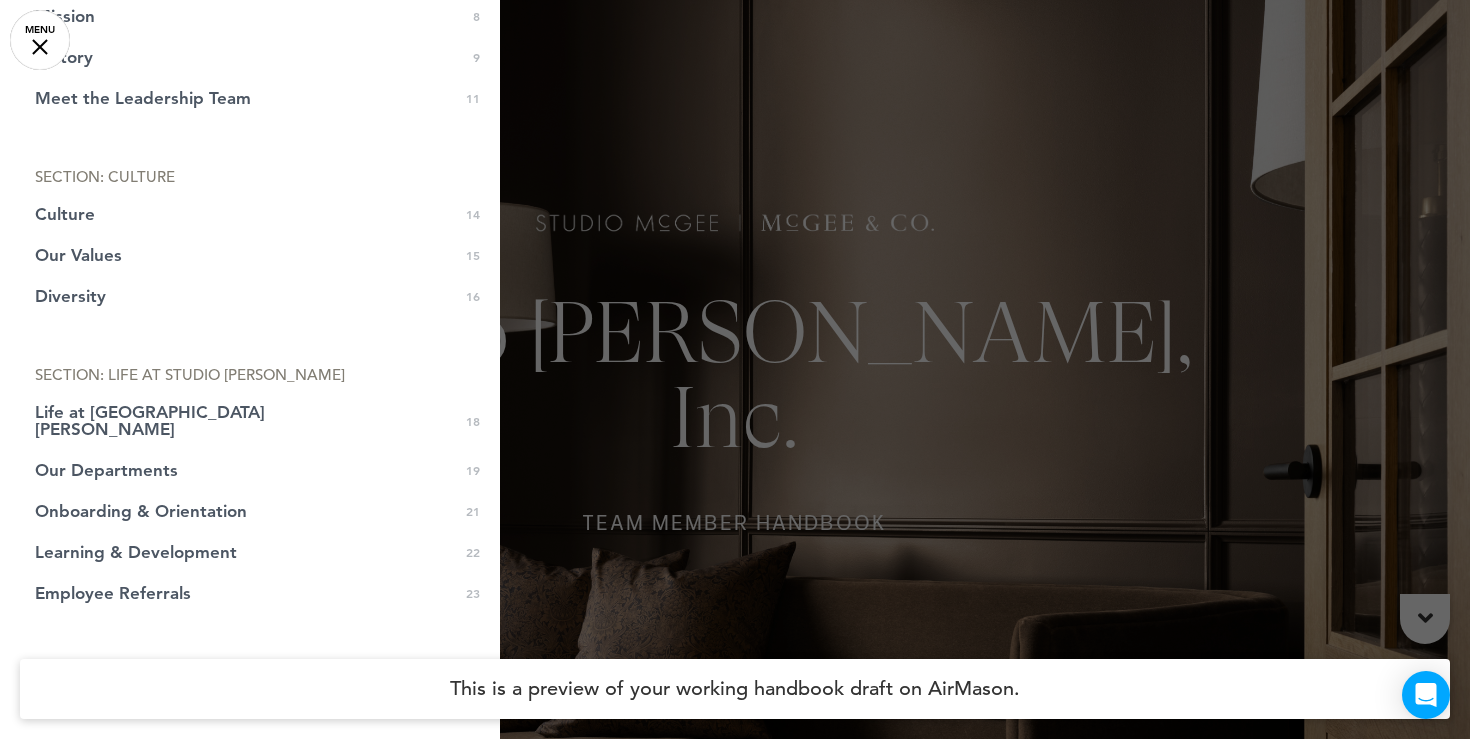 scroll, scrollTop: 0, scrollLeft: 0, axis: both 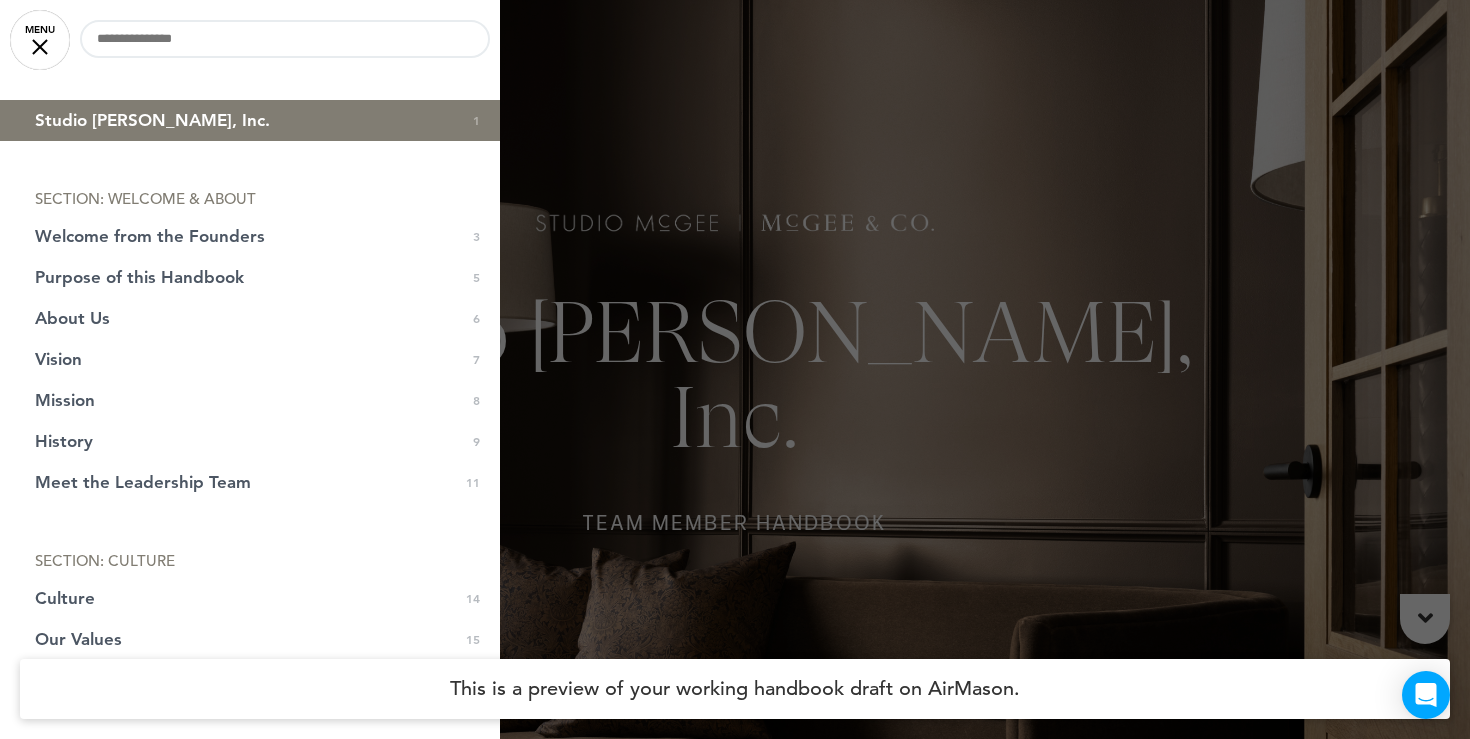 click on "MENU" at bounding box center (40, 40) 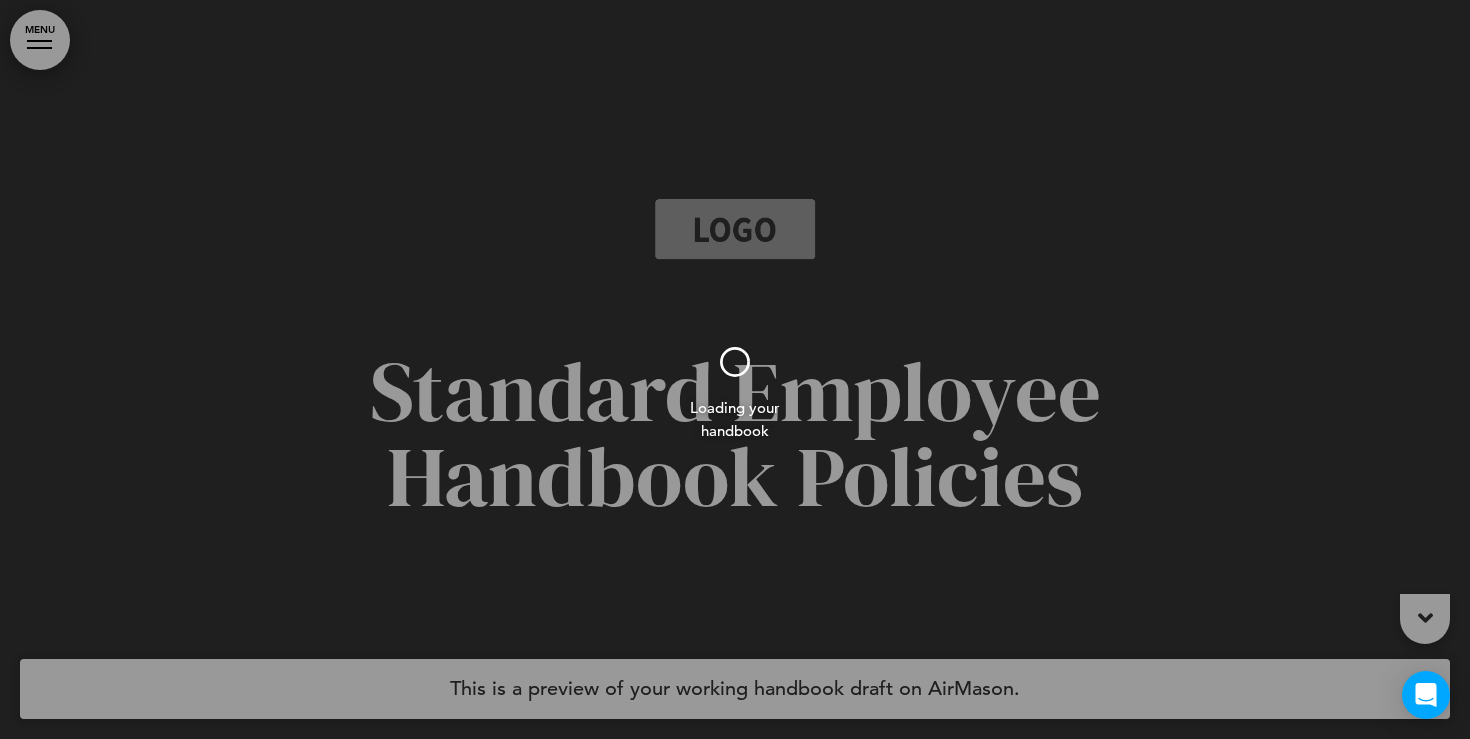 scroll, scrollTop: 0, scrollLeft: 0, axis: both 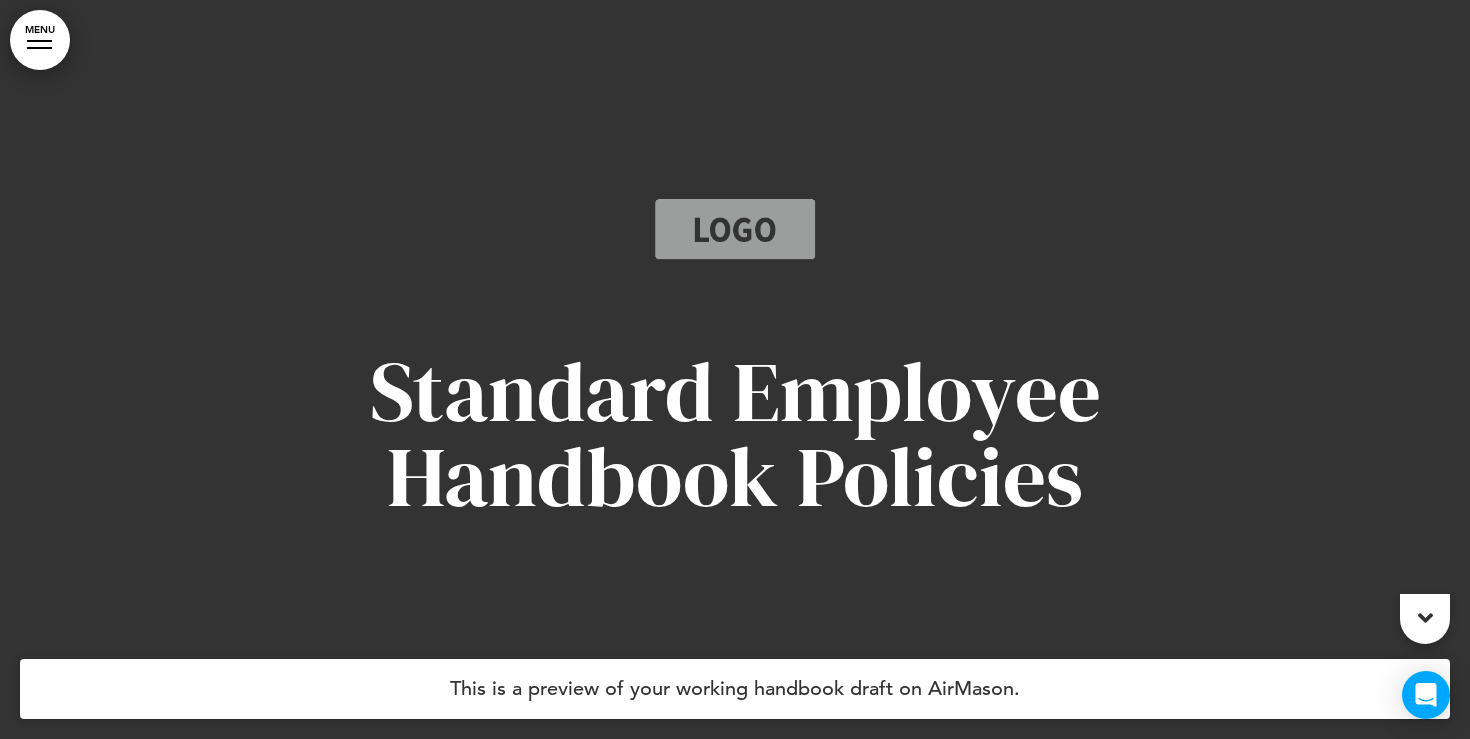 click on "MENU" at bounding box center (40, 40) 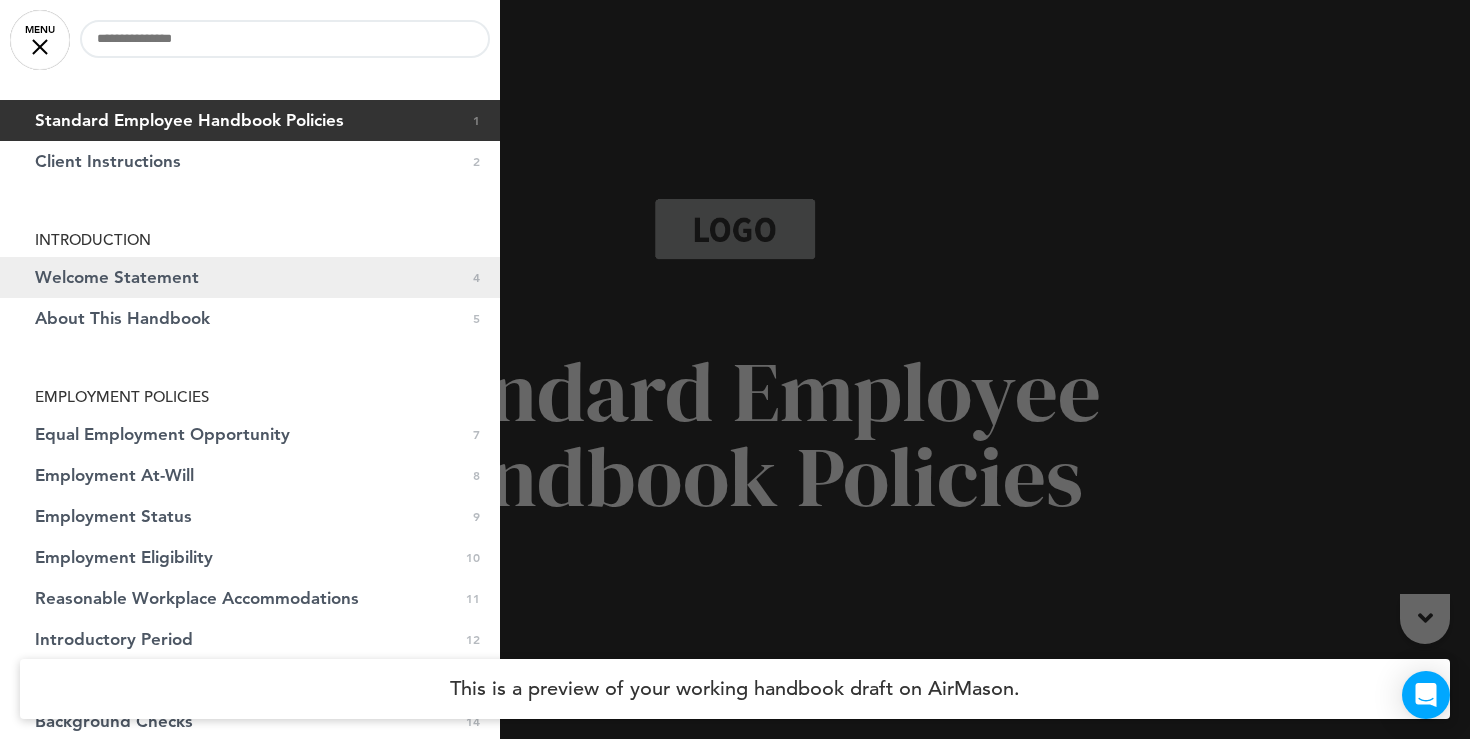 click on "Welcome Statement" at bounding box center (117, 277) 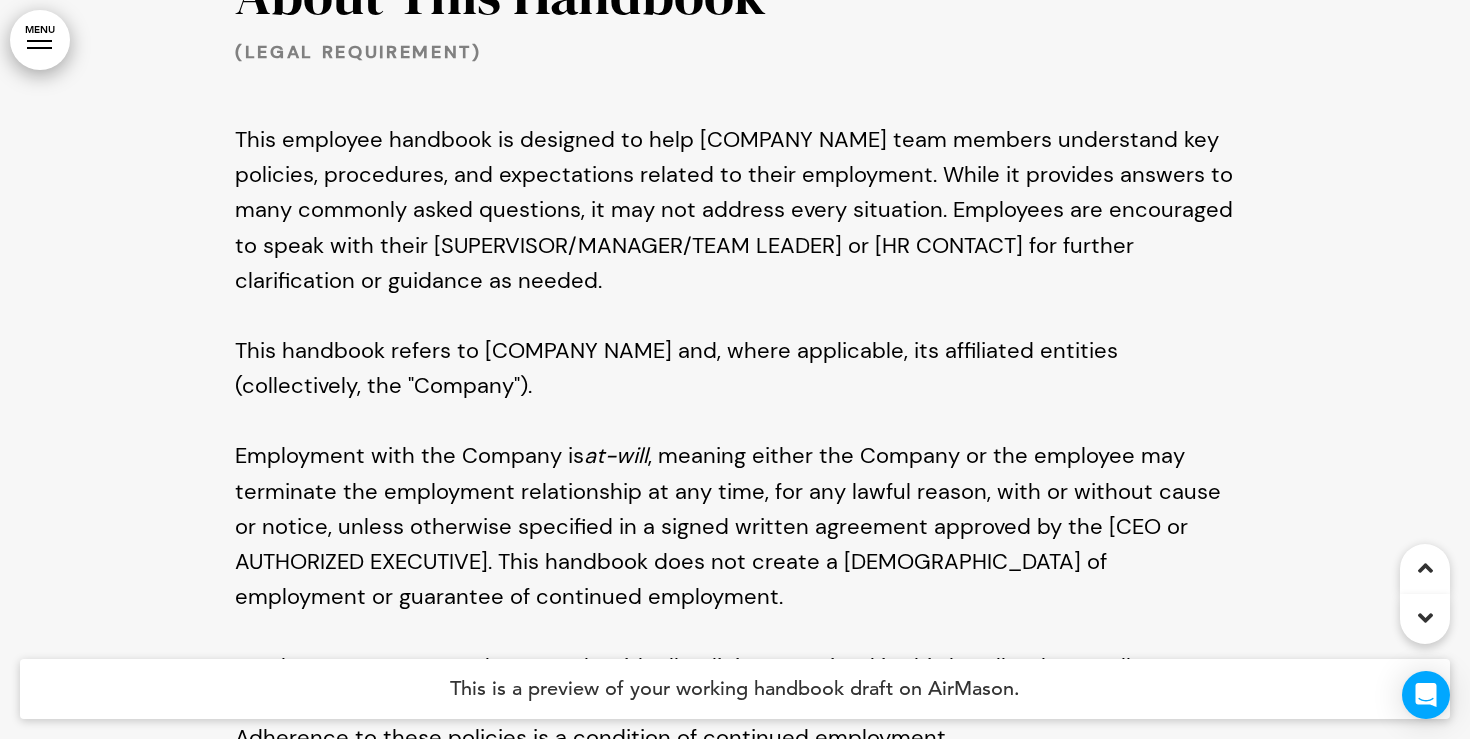 scroll, scrollTop: 3375, scrollLeft: 0, axis: vertical 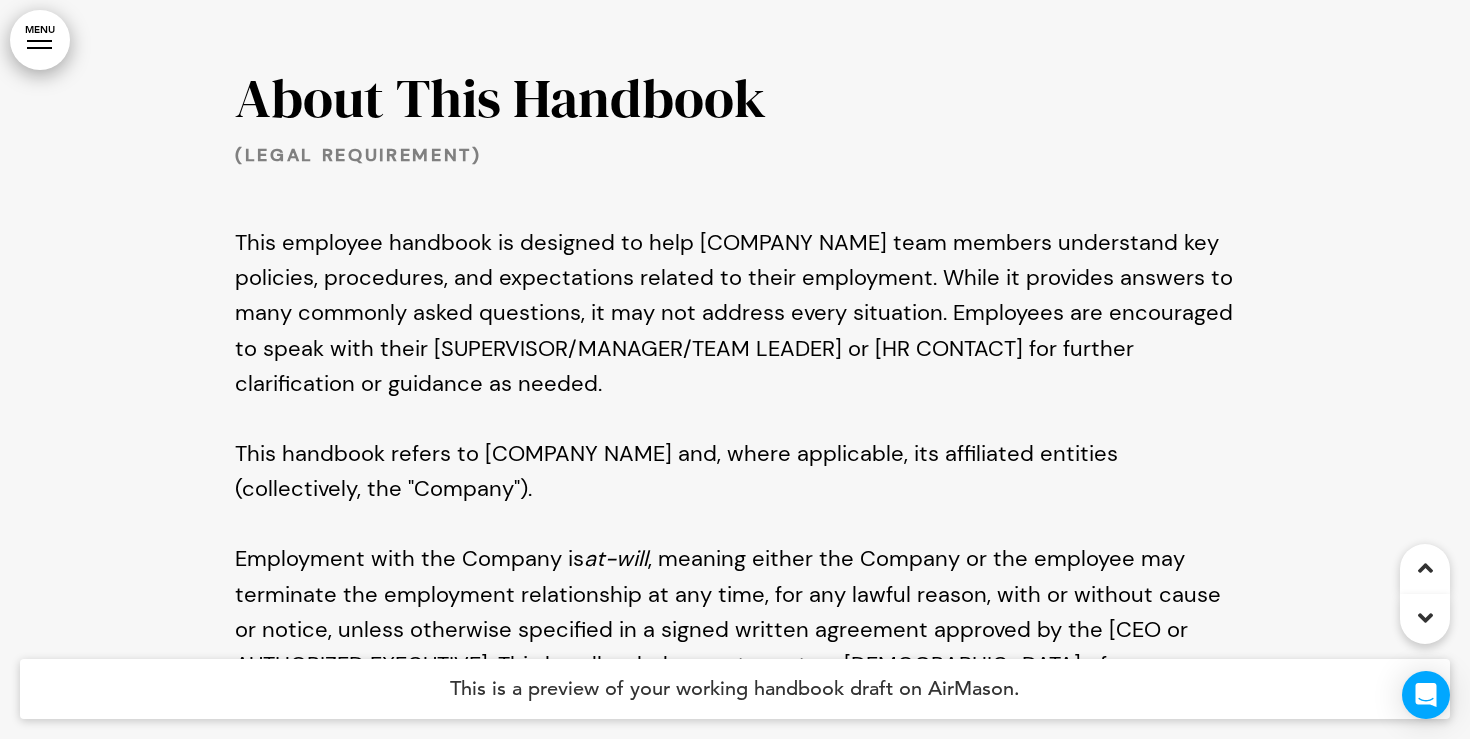 click on "MENU" at bounding box center (40, 40) 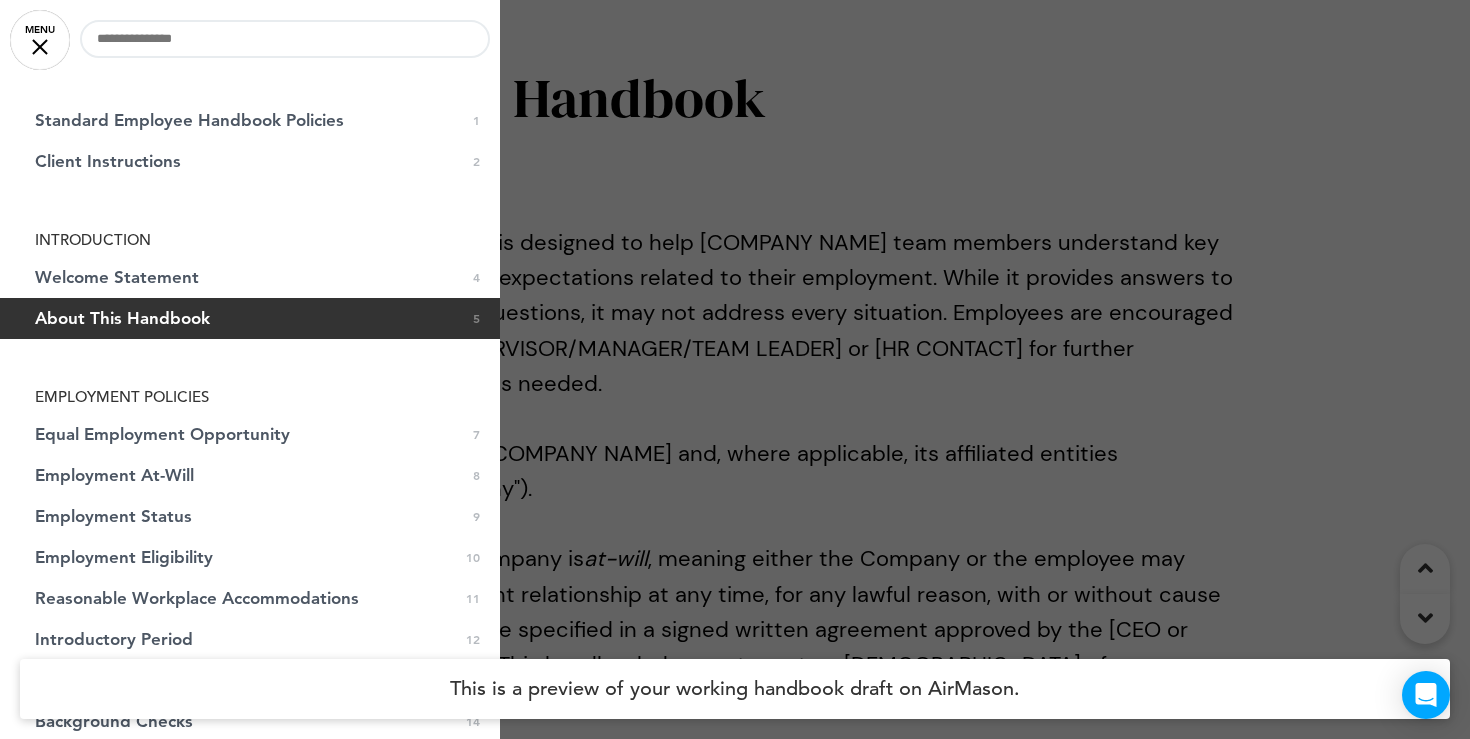 click at bounding box center (735, 369) 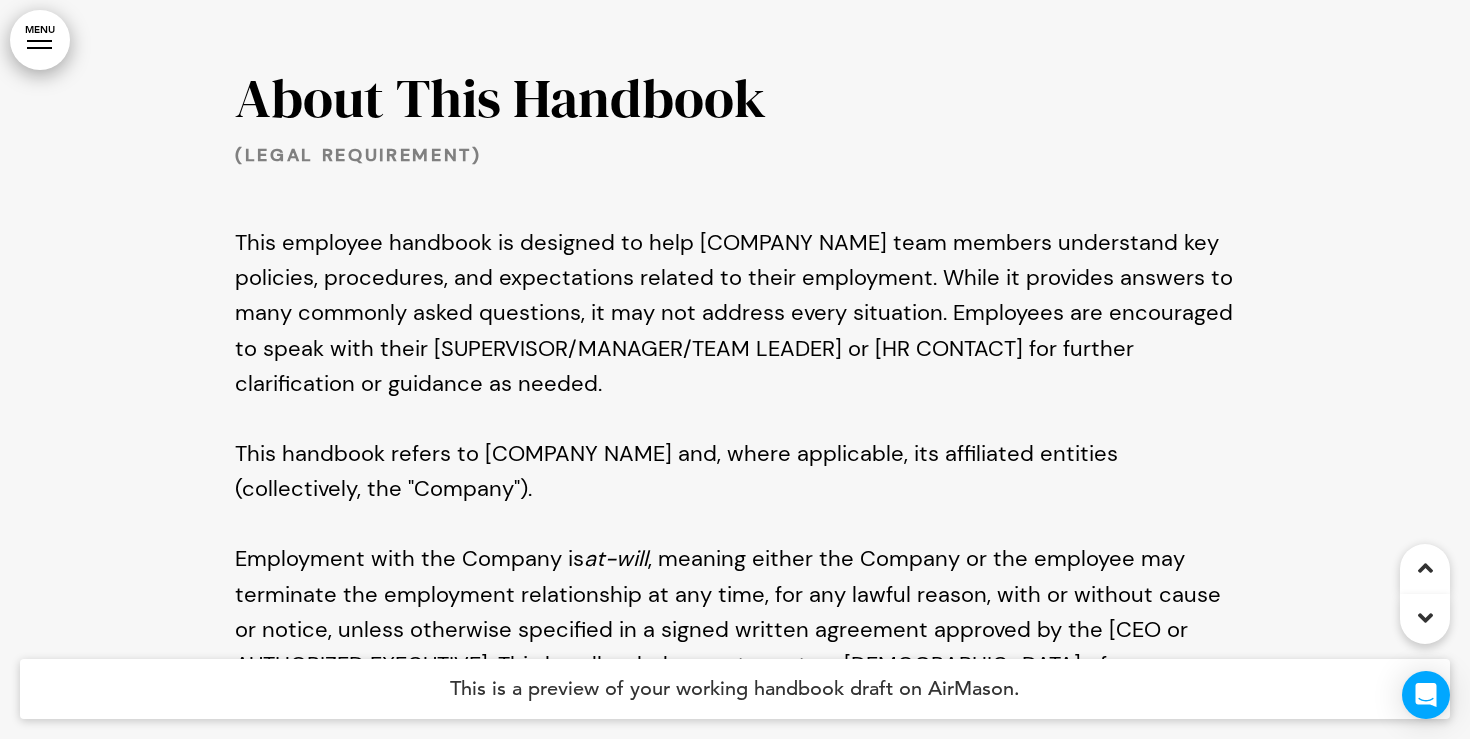 click on "MENU" at bounding box center [40, 40] 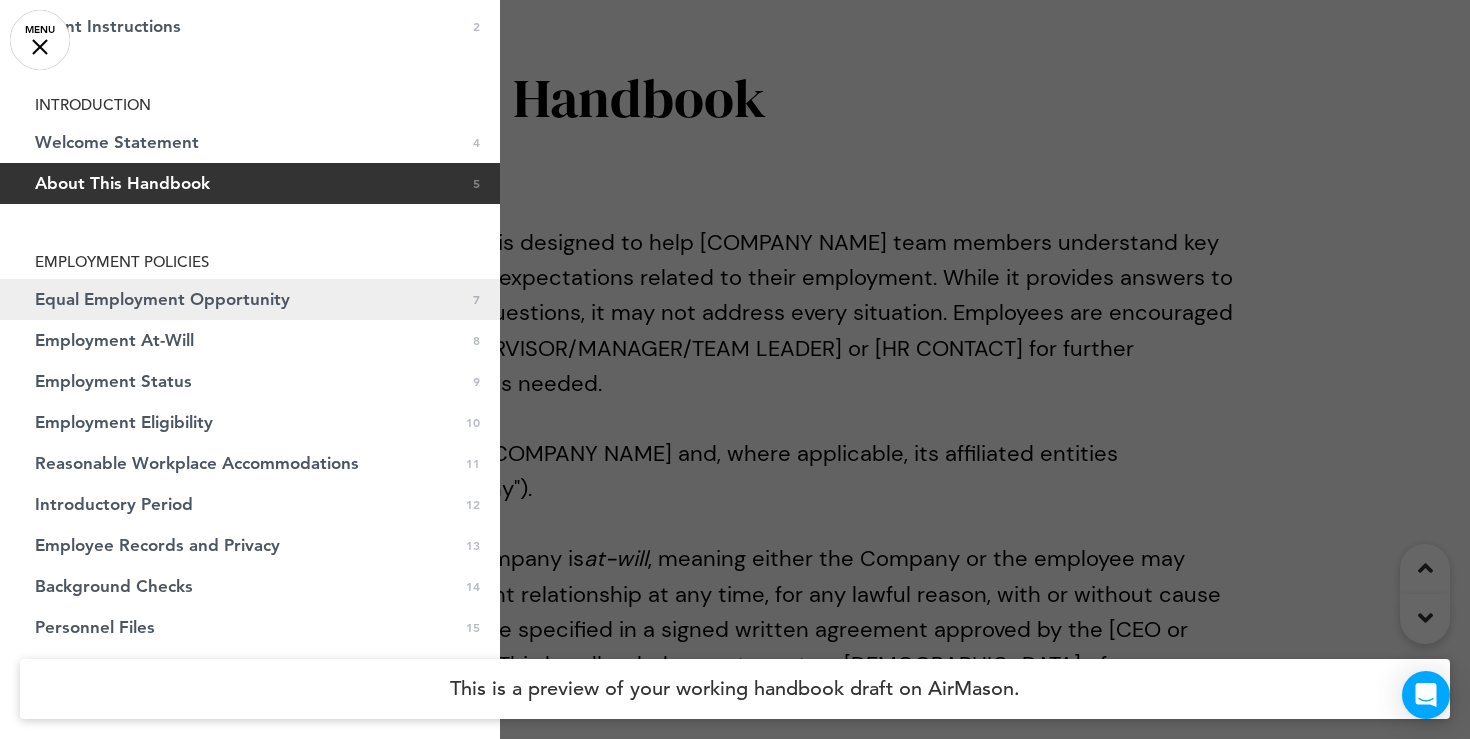 scroll, scrollTop: 148, scrollLeft: 0, axis: vertical 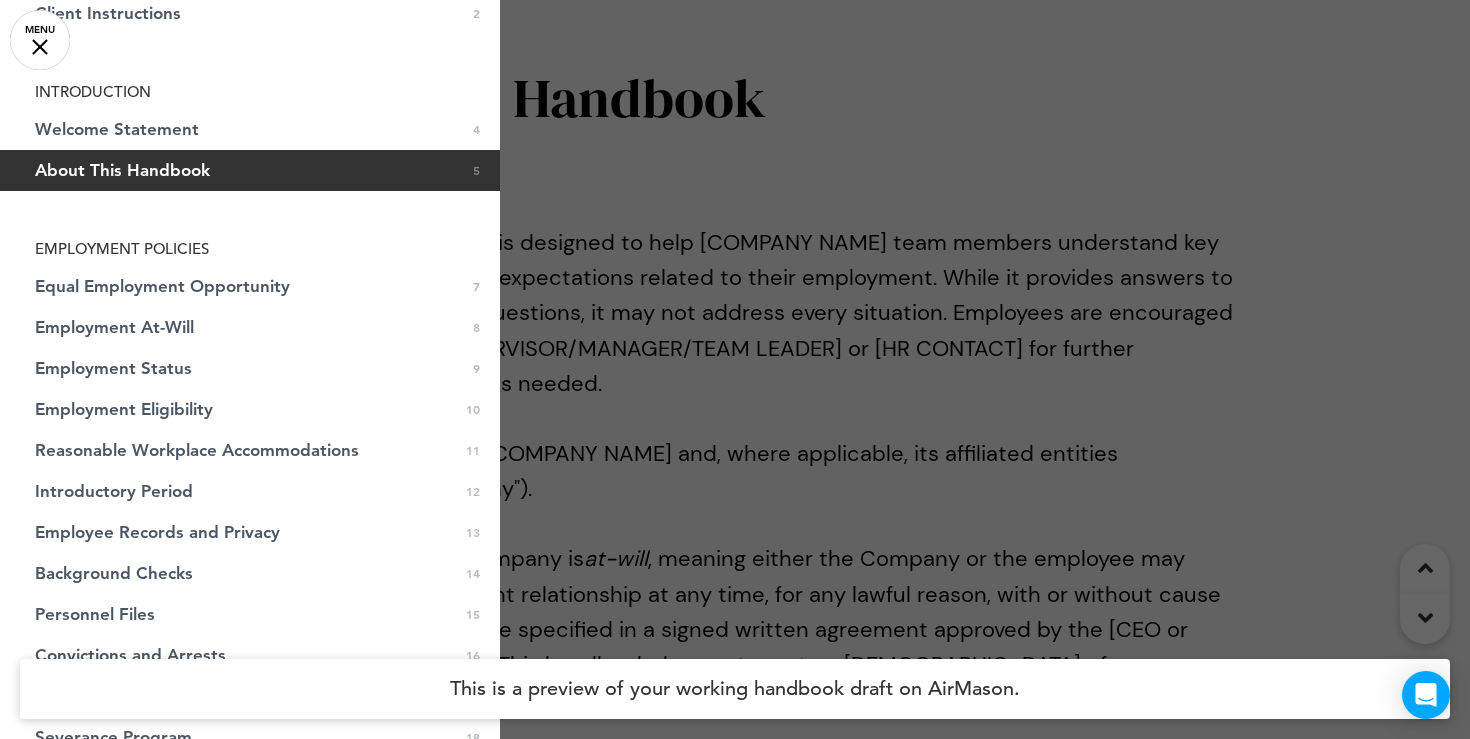 click at bounding box center (735, 369) 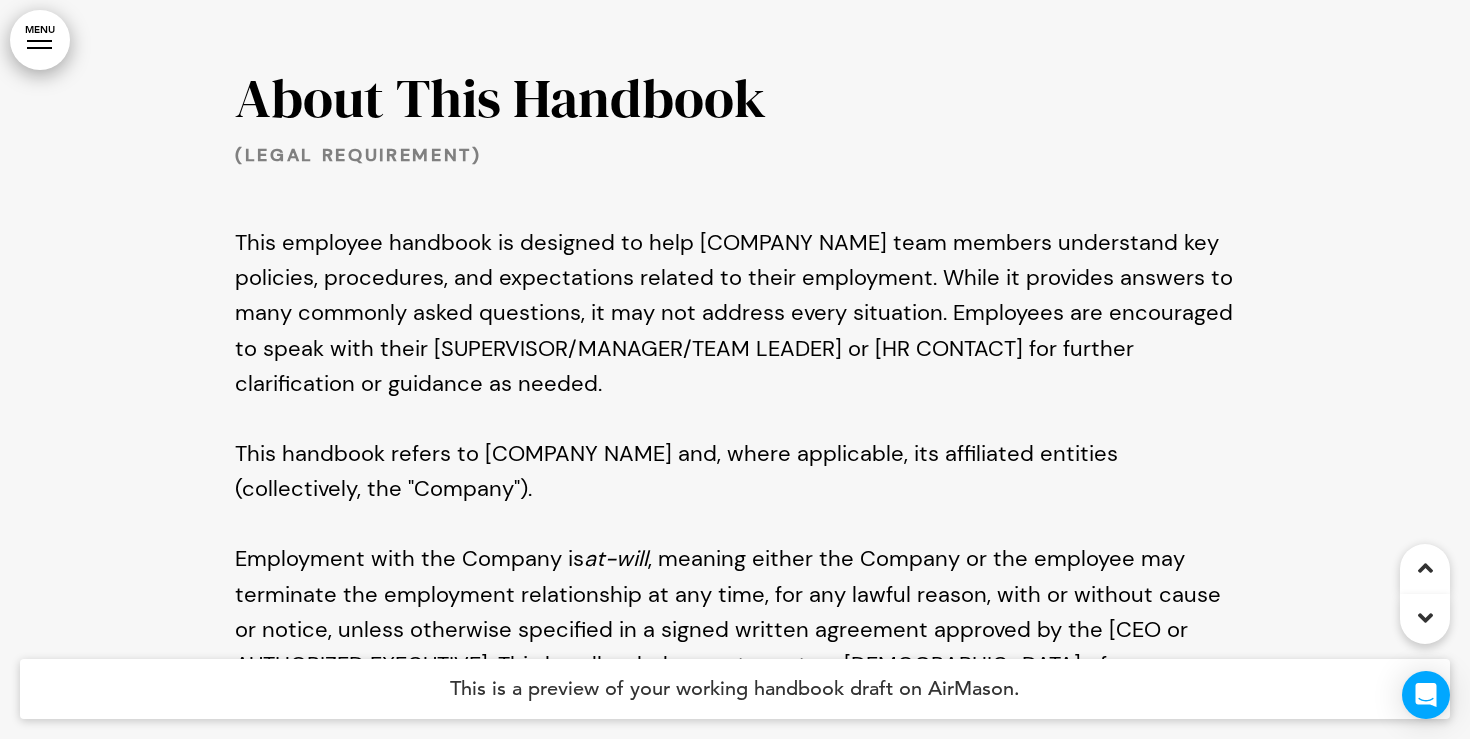 click on "MENU" at bounding box center (40, 40) 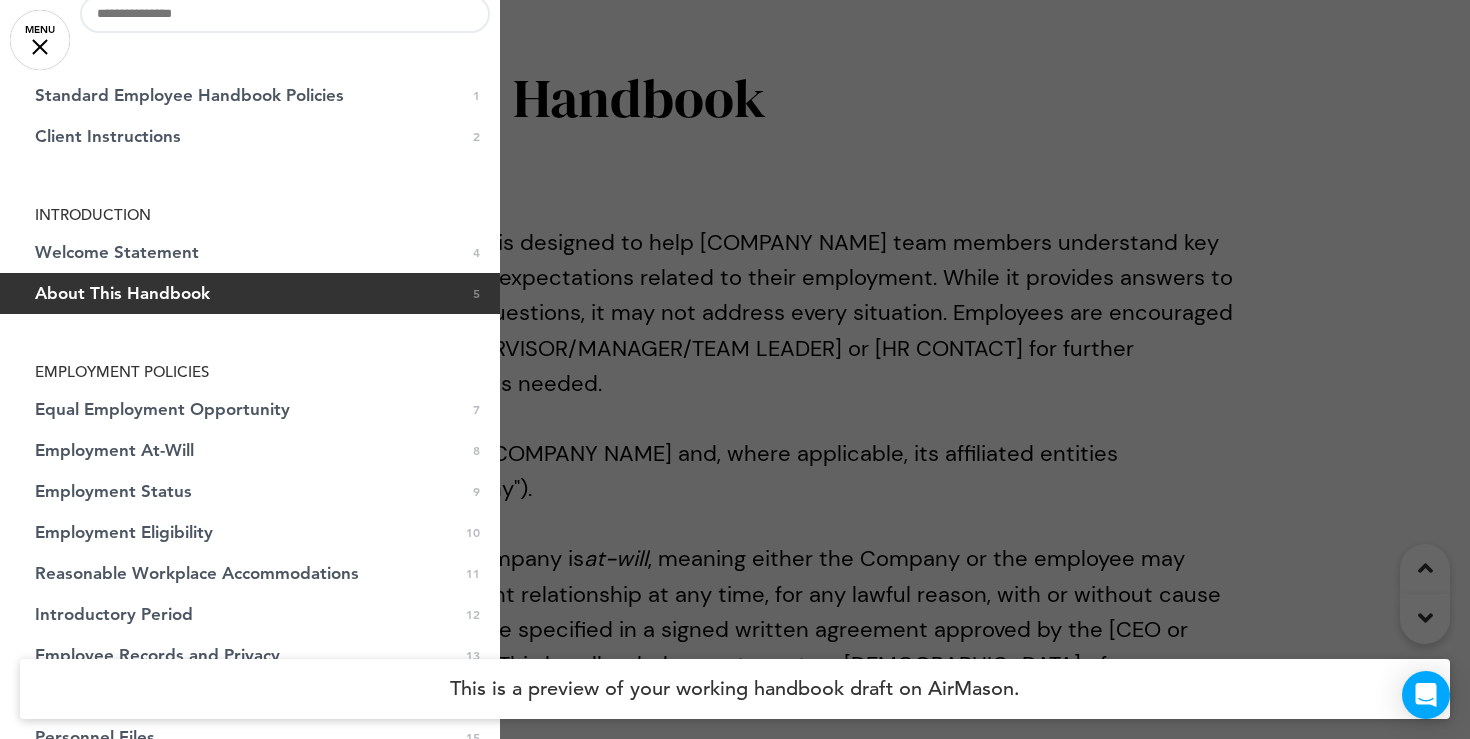 scroll, scrollTop: 115, scrollLeft: 0, axis: vertical 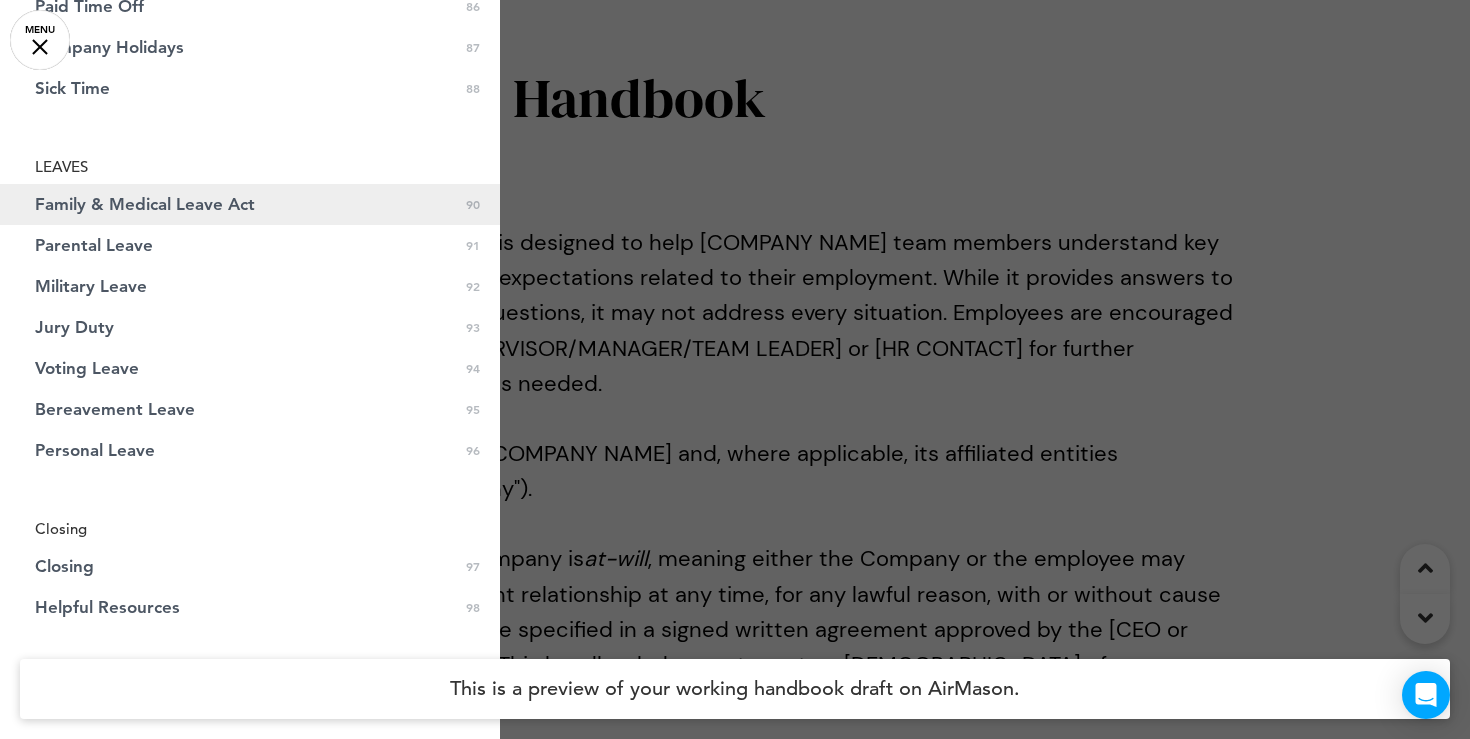 click on "Family & Medical Leave Act" at bounding box center (145, 204) 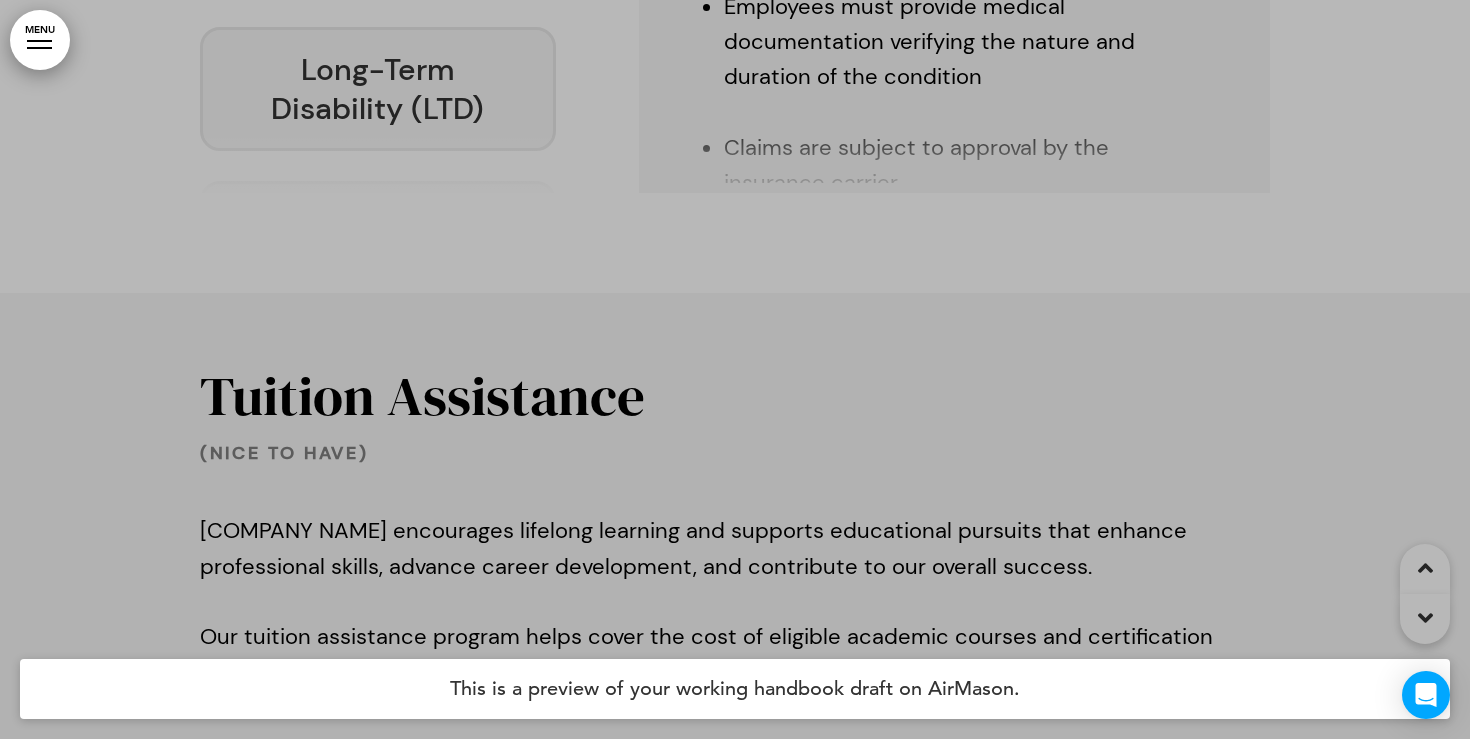 scroll, scrollTop: 84112, scrollLeft: 0, axis: vertical 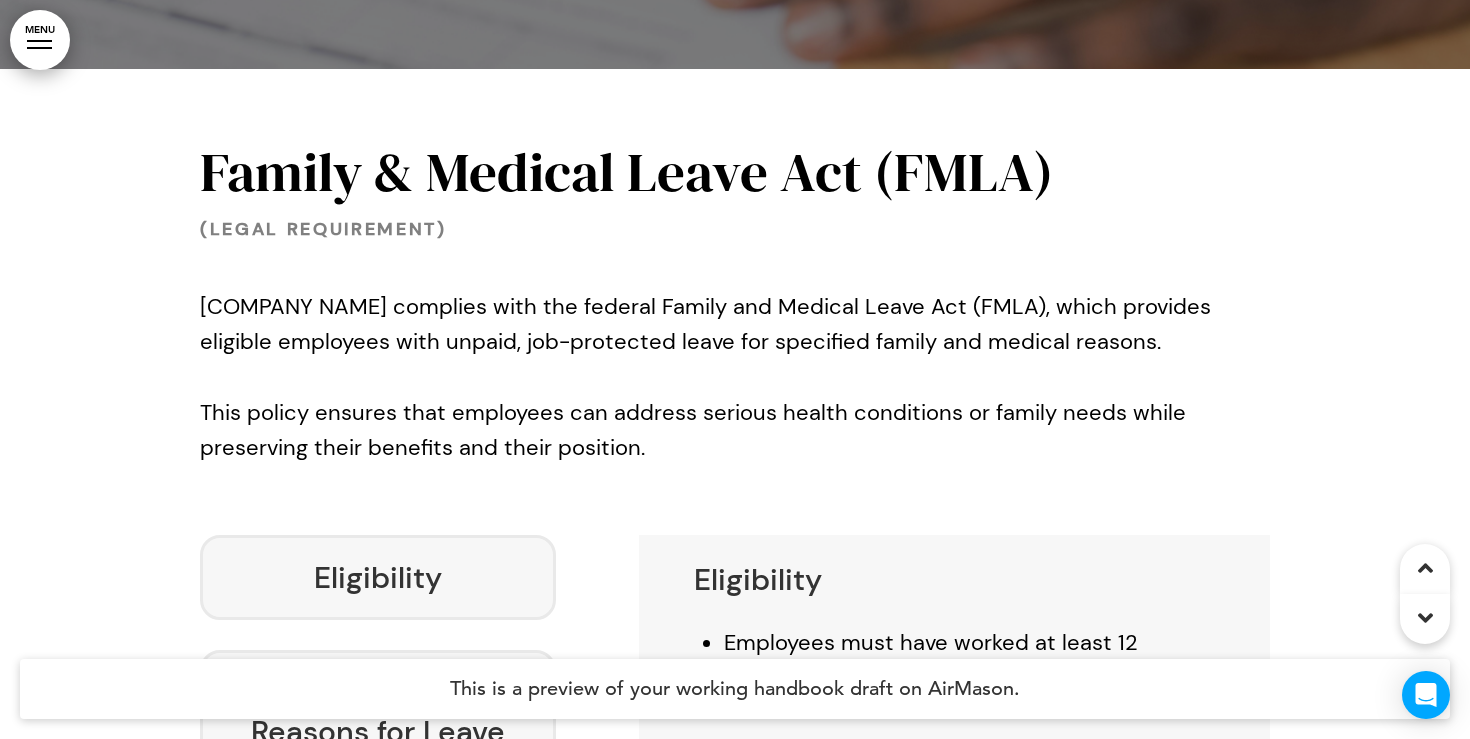 click at bounding box center [735, 569] 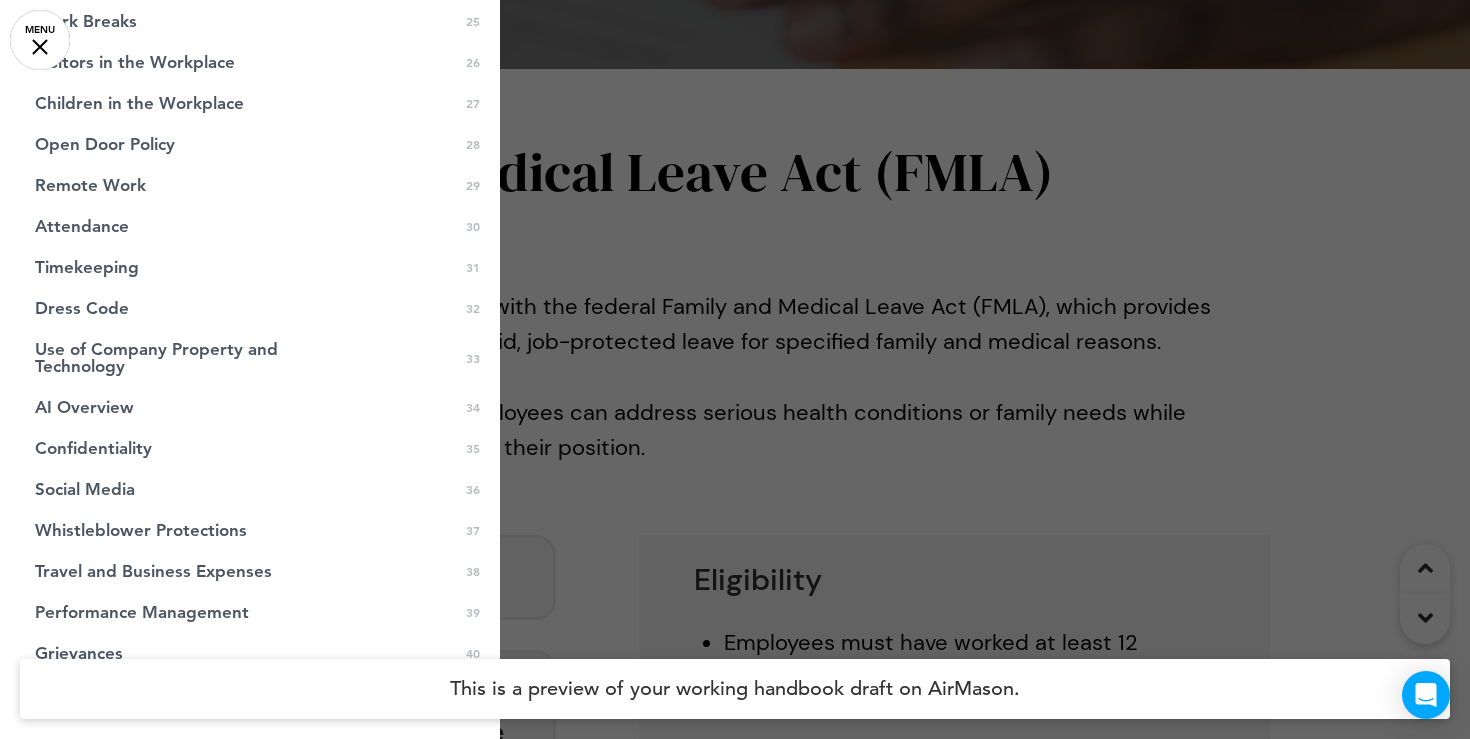 scroll, scrollTop: 1208, scrollLeft: 0, axis: vertical 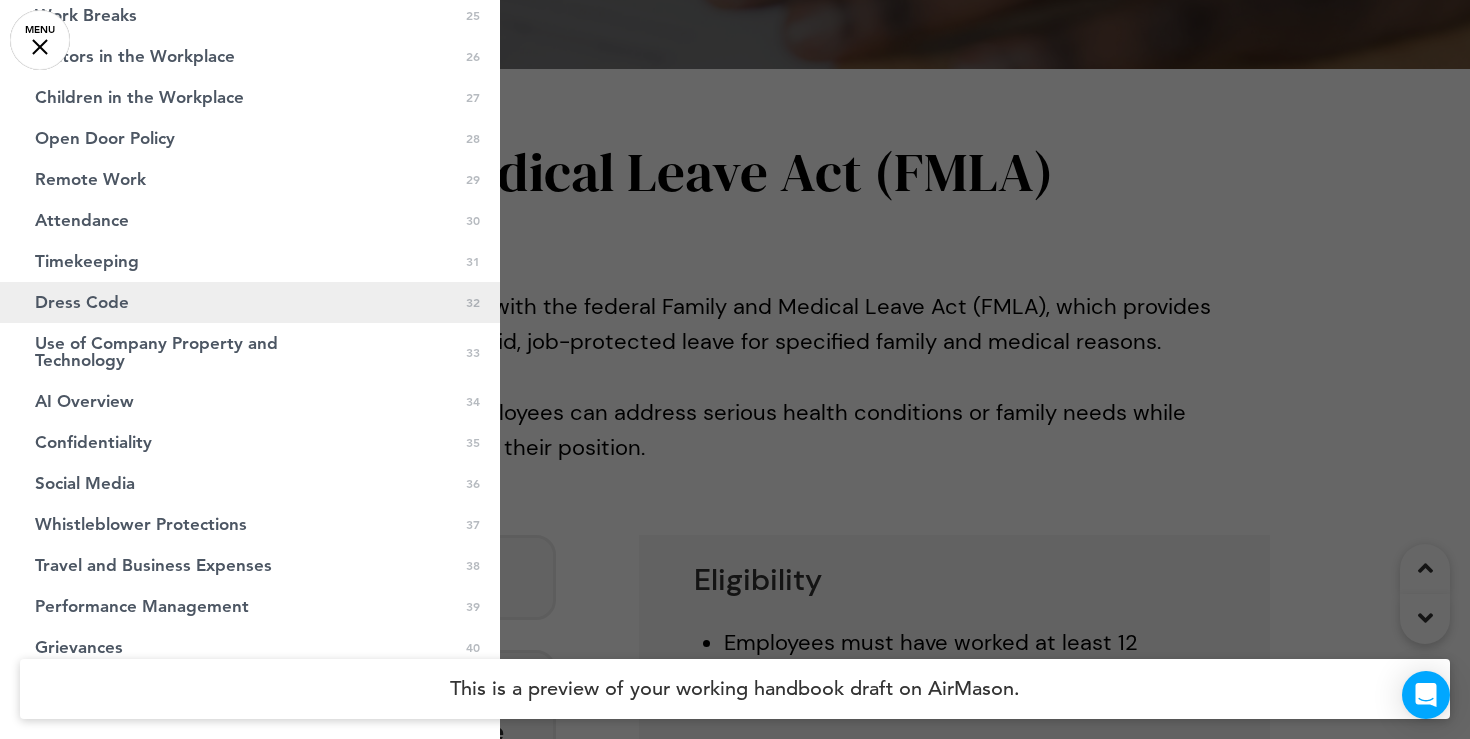 click on "Dress Code
0
32" at bounding box center [250, 302] 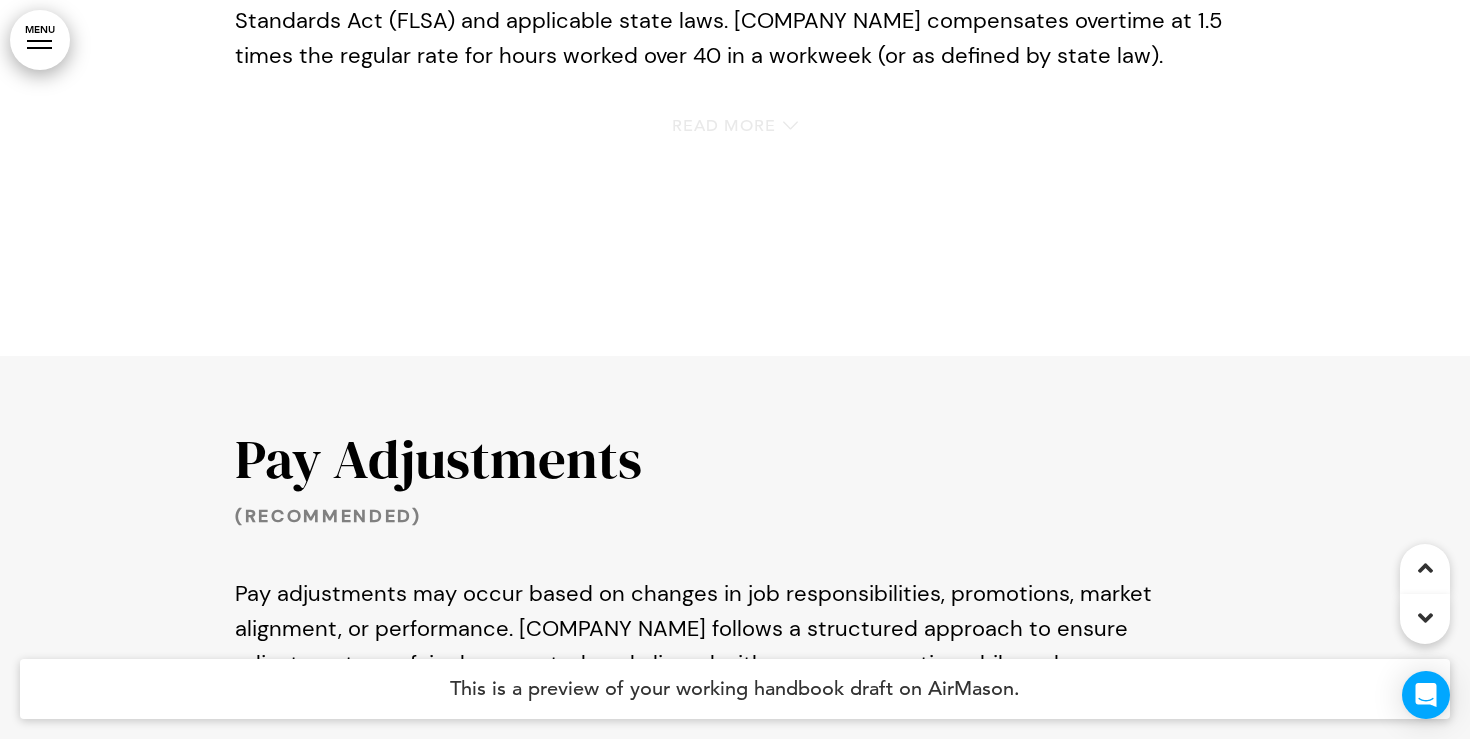 scroll, scrollTop: 28996, scrollLeft: 0, axis: vertical 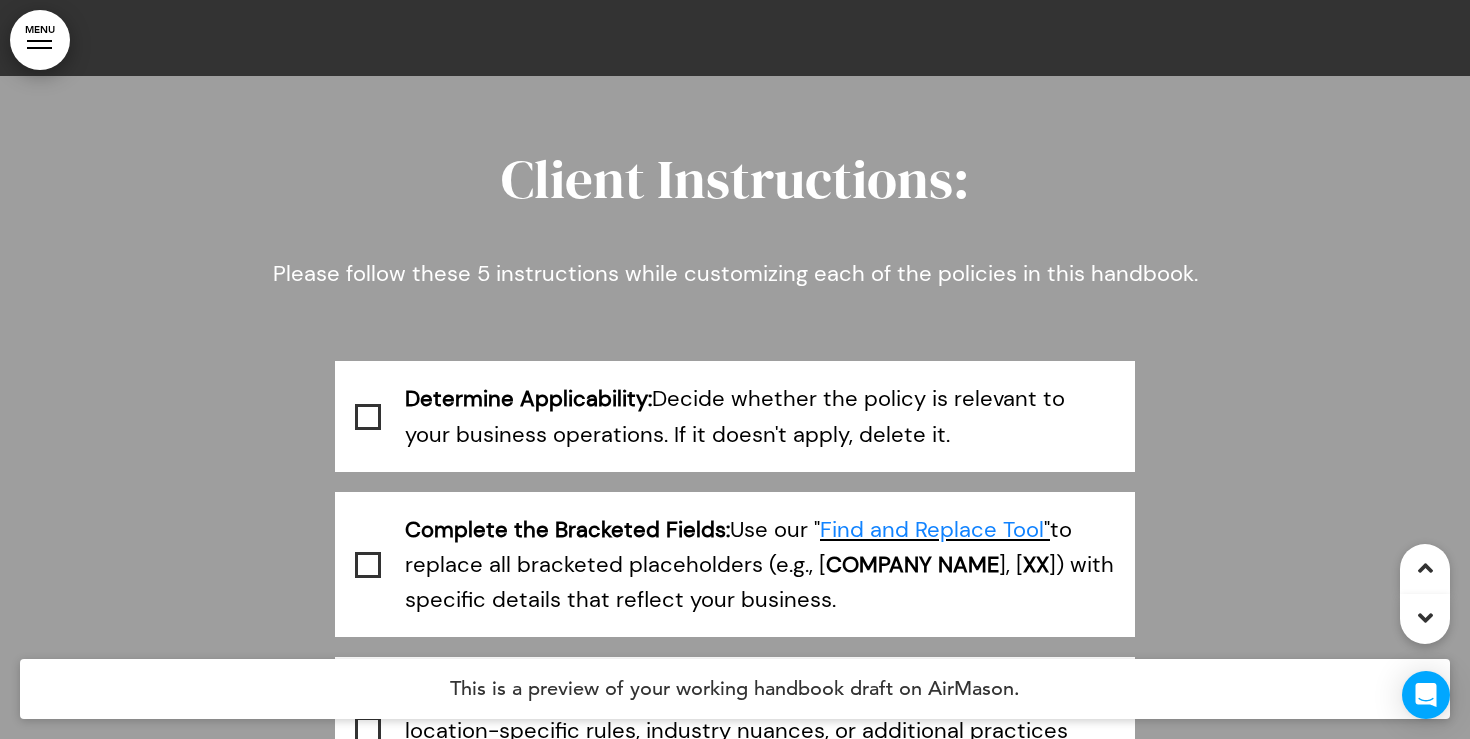 click on "MENU" at bounding box center [40, 40] 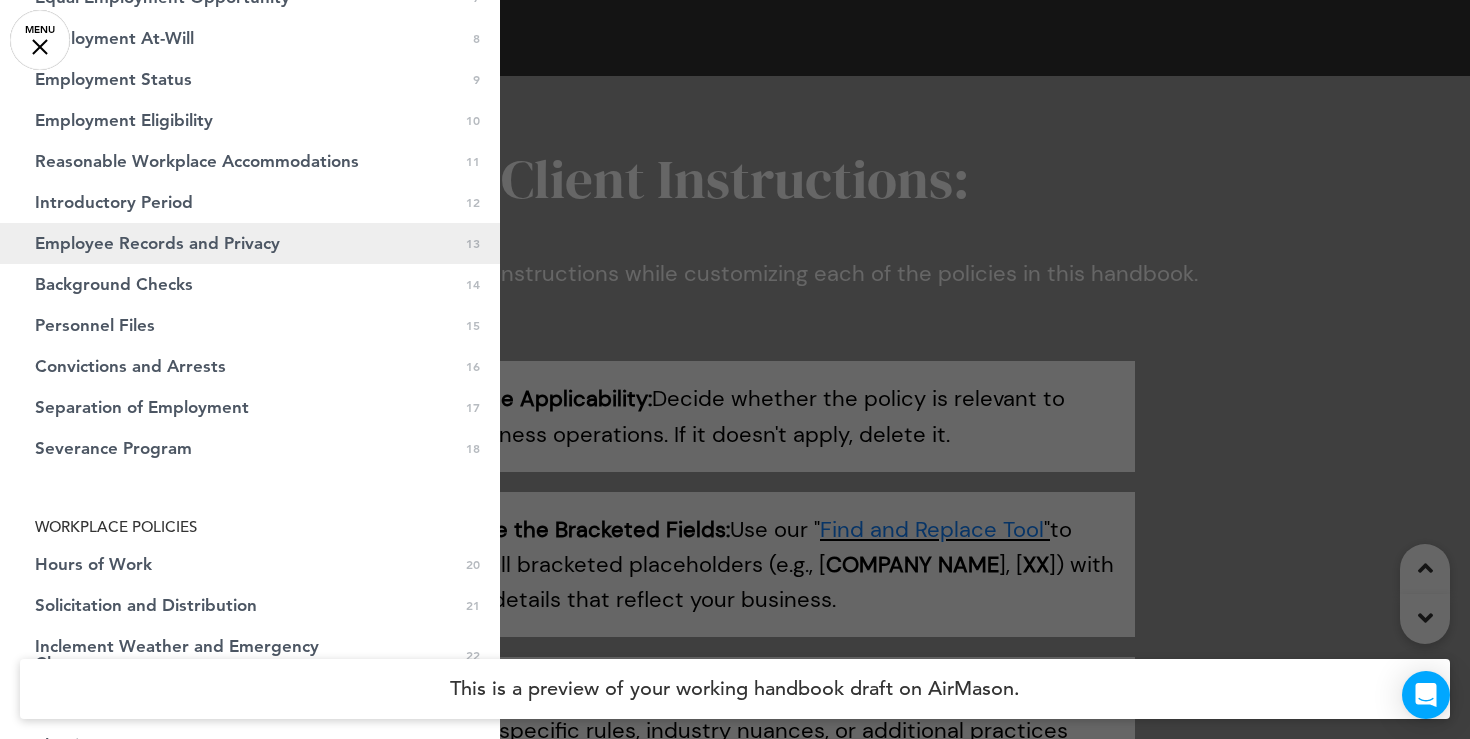 scroll, scrollTop: 451, scrollLeft: 0, axis: vertical 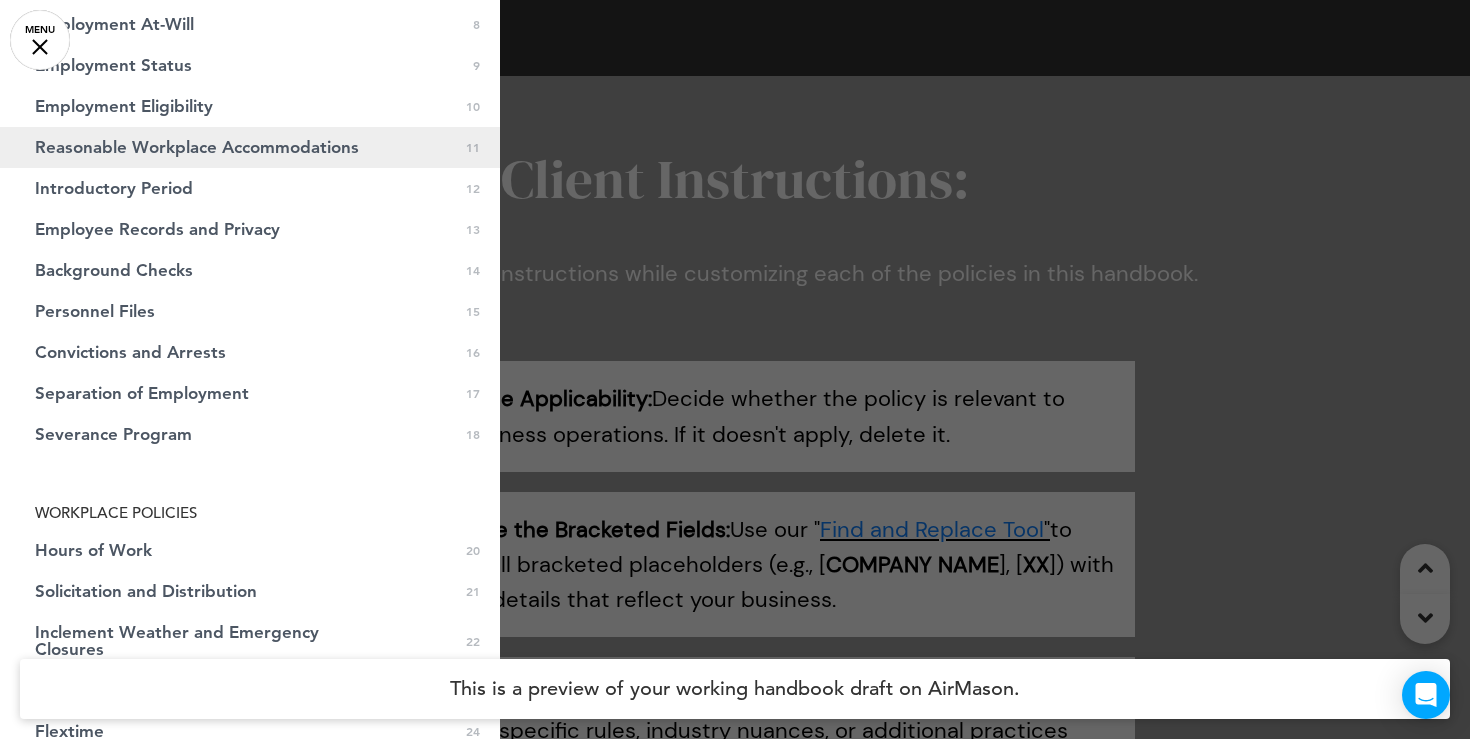 click on "Reasonable Workplace Accommodations" at bounding box center [197, 147] 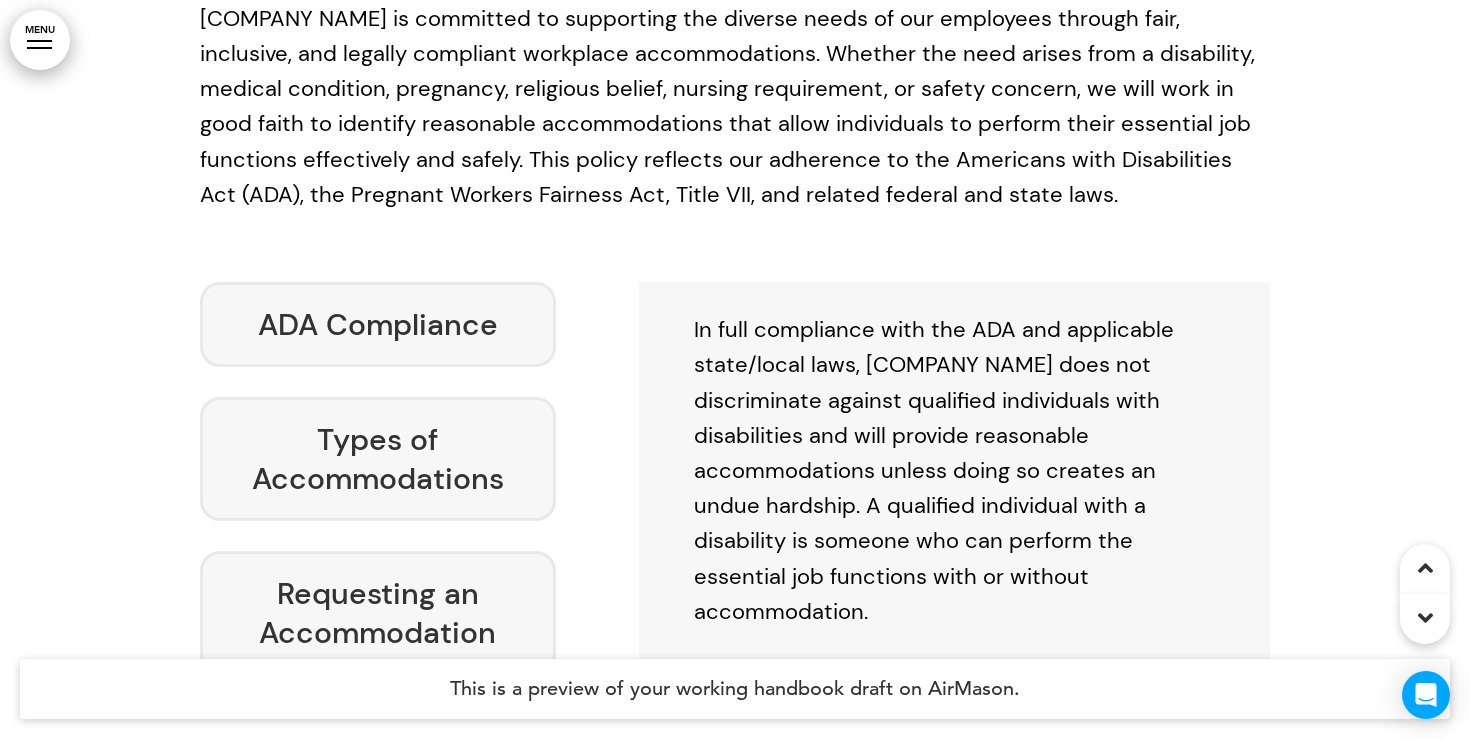 scroll, scrollTop: 9469, scrollLeft: 0, axis: vertical 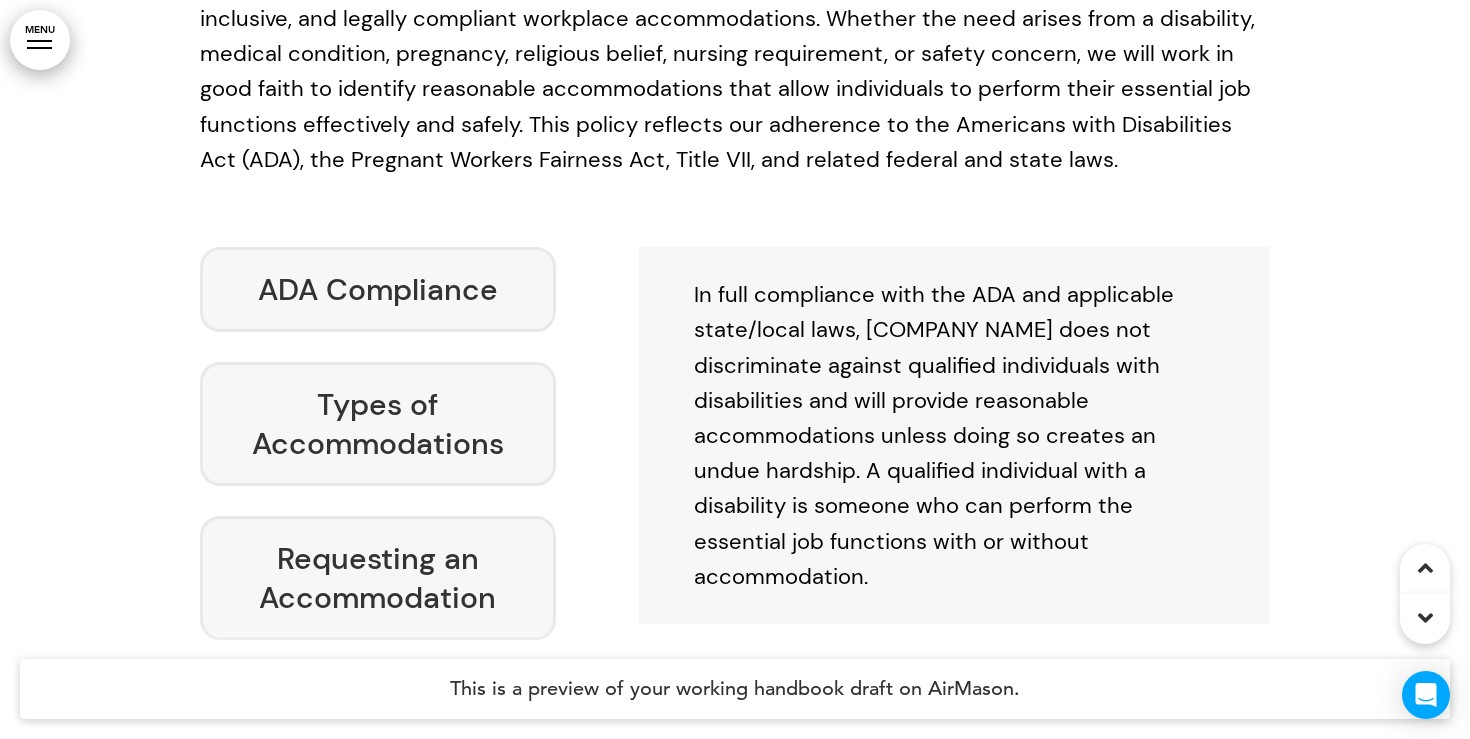 click on "ADA Compliance" at bounding box center [378, 289] 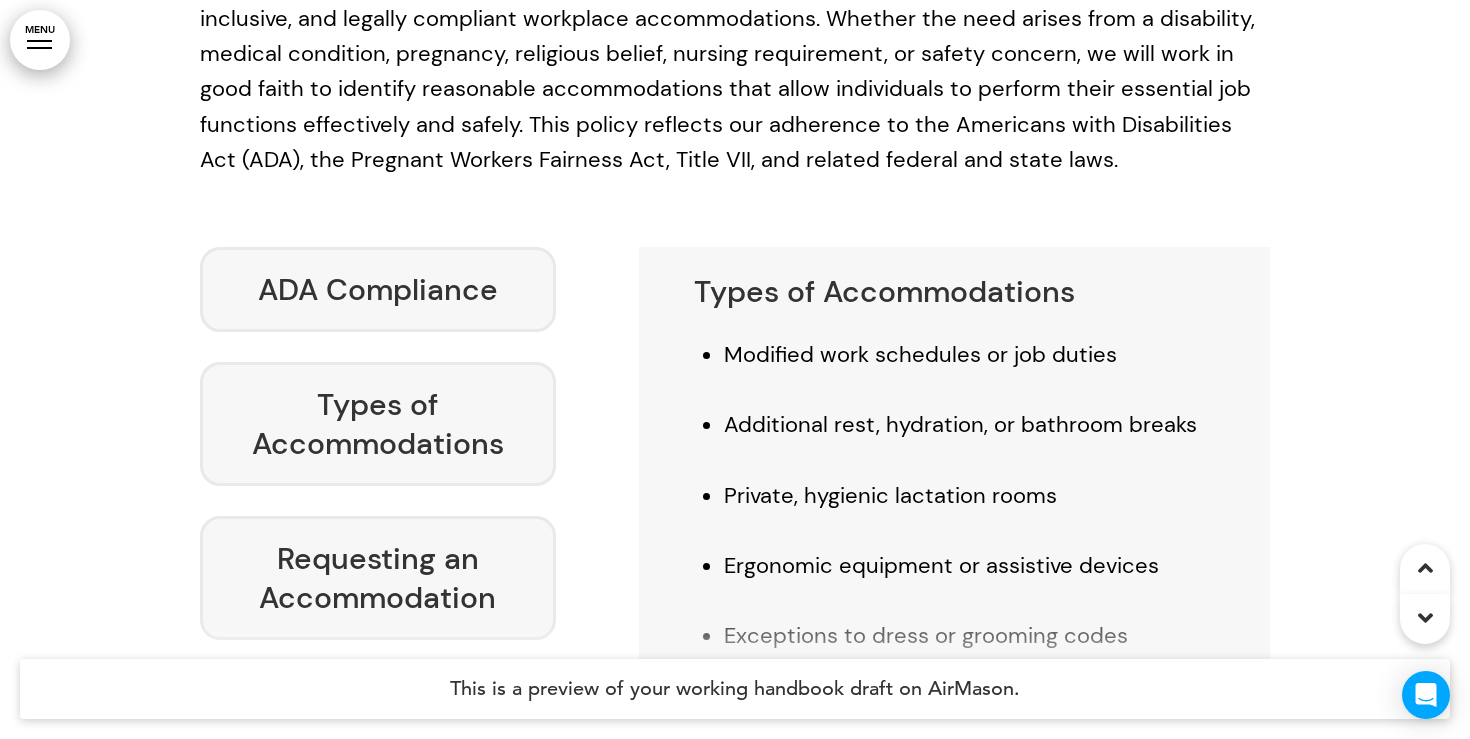 scroll, scrollTop: 142, scrollLeft: 0, axis: vertical 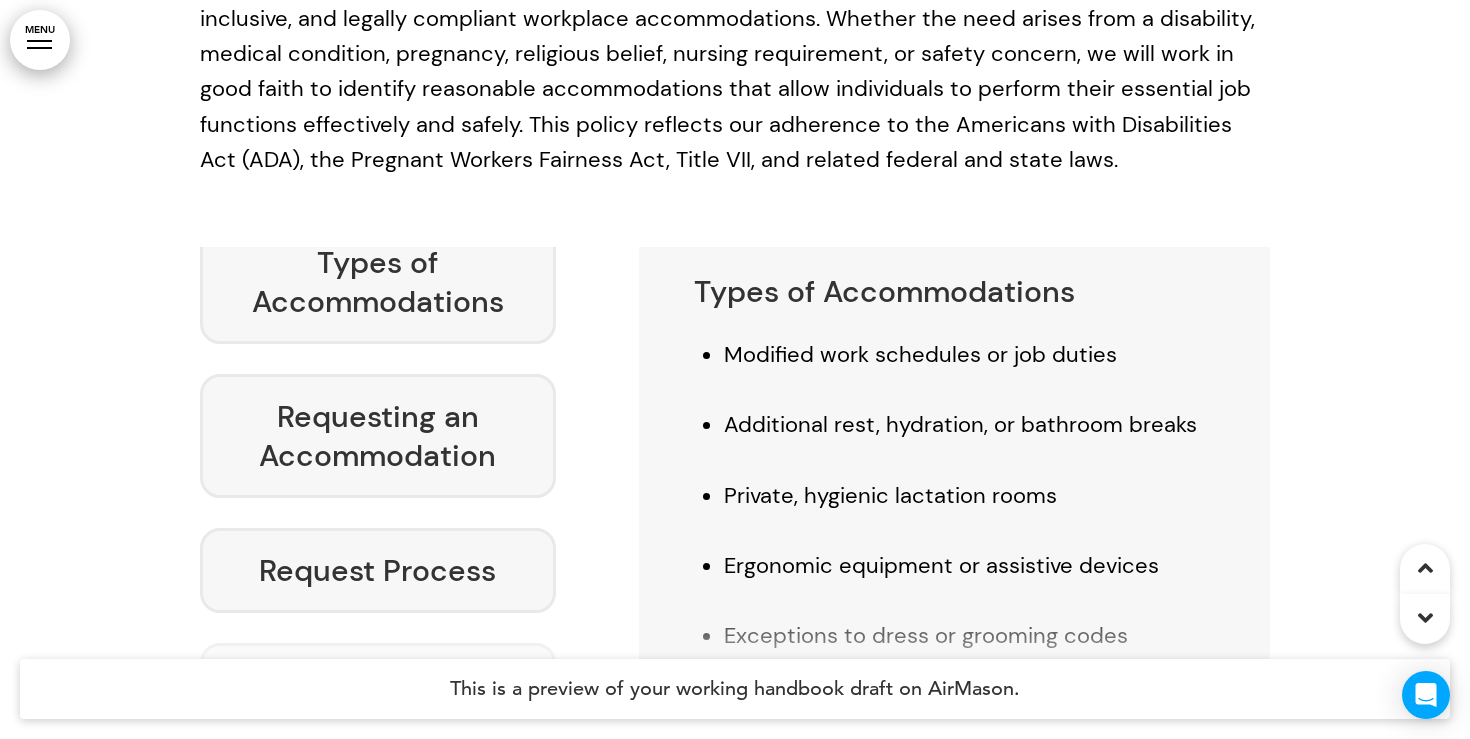 click on "Requesting an Accommodation" at bounding box center [378, 436] 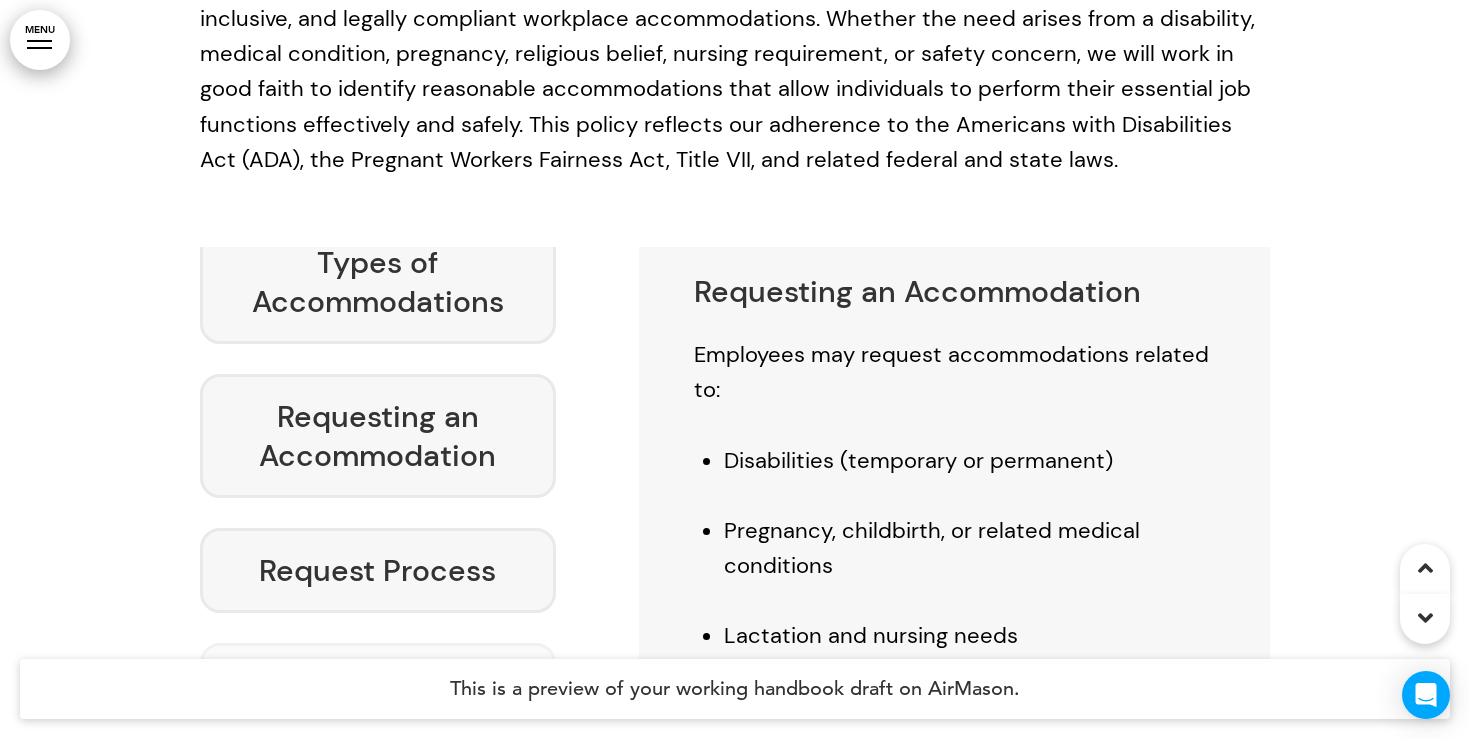 scroll, scrollTop: 188, scrollLeft: 0, axis: vertical 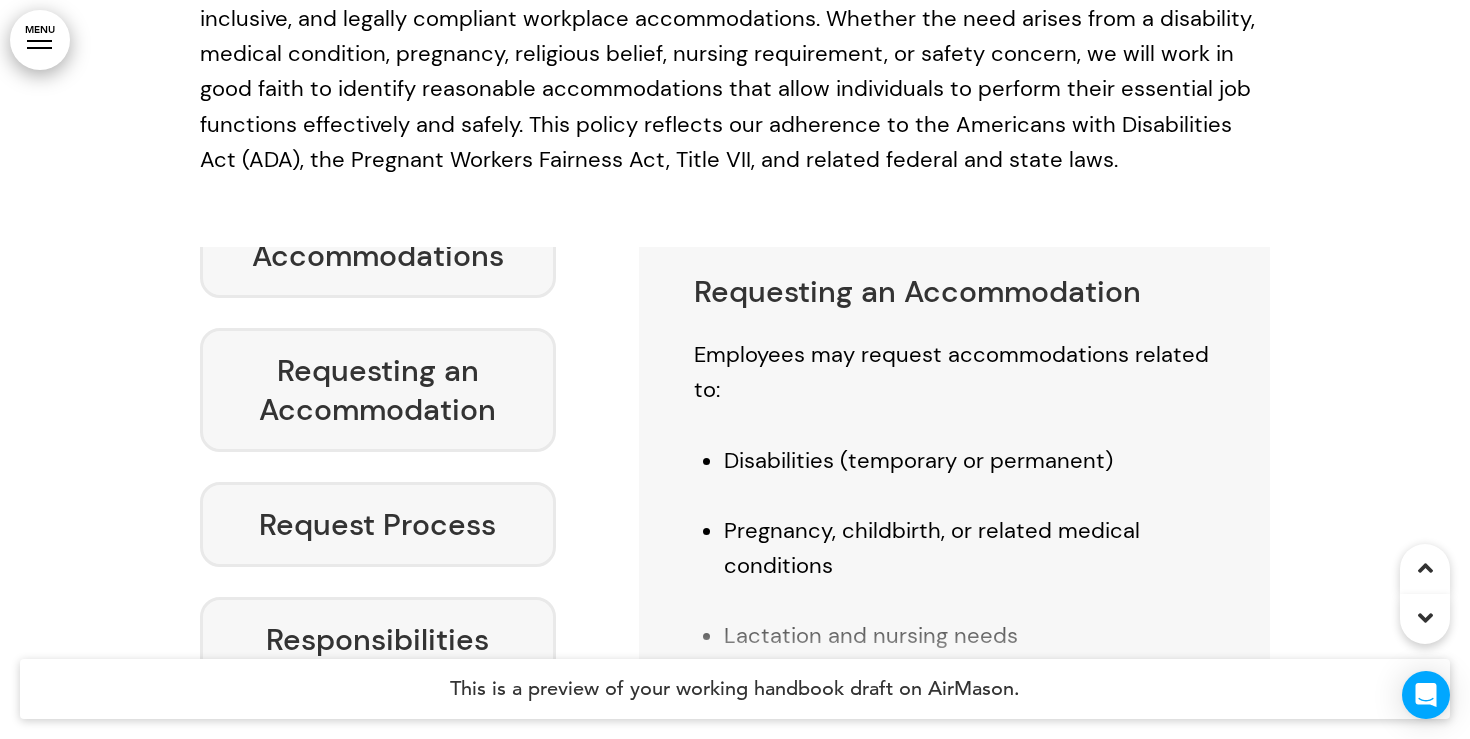 click on "Request Process" at bounding box center (378, 524) 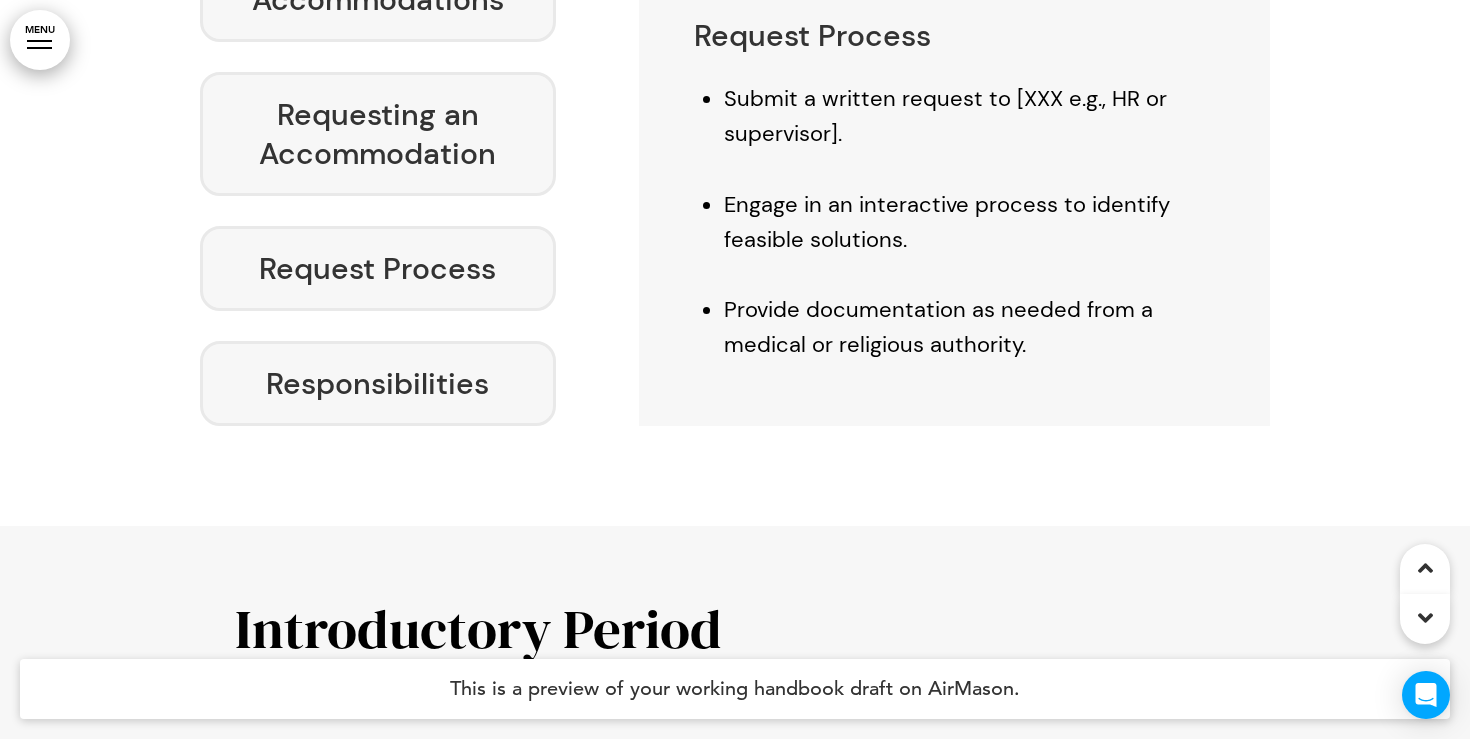 scroll, scrollTop: 9788, scrollLeft: 0, axis: vertical 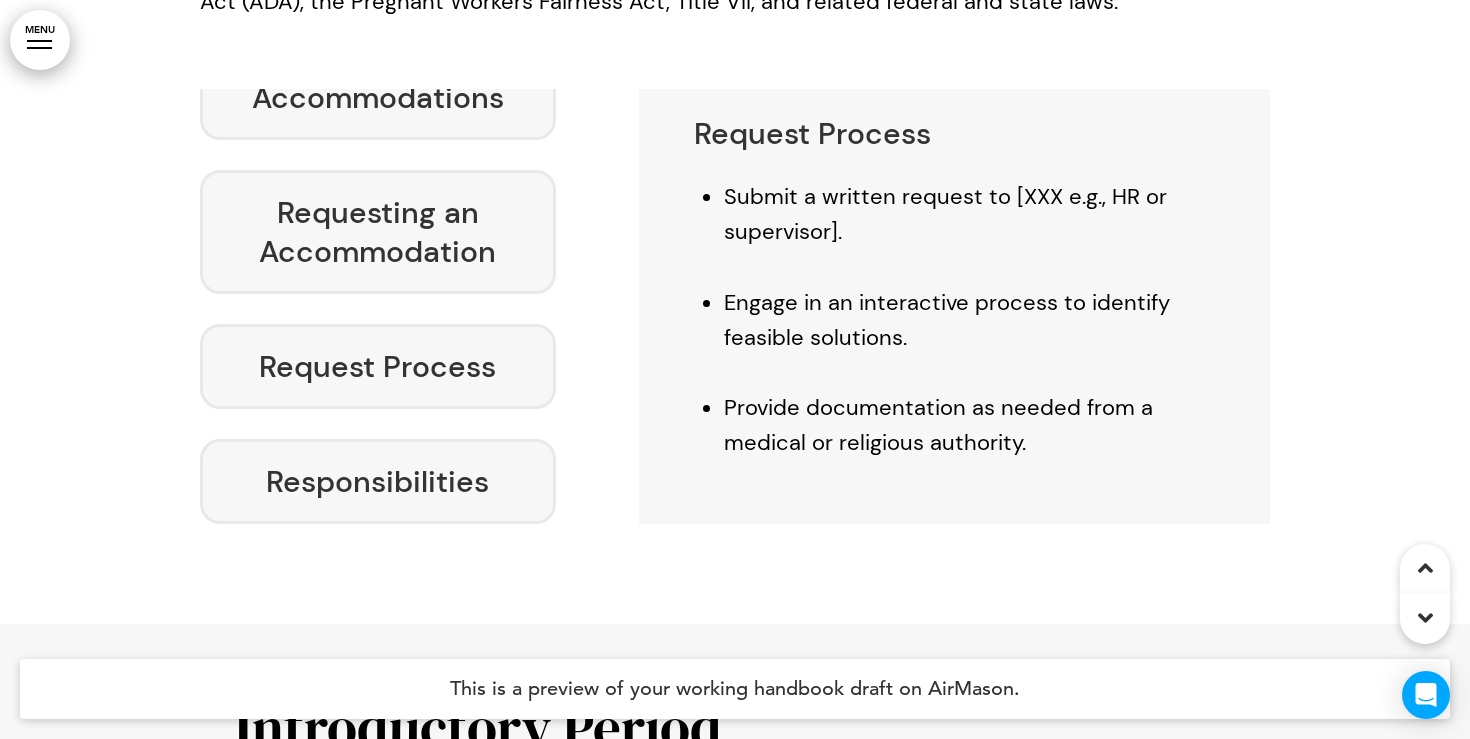 click on "Responsibilities" at bounding box center (378, 481) 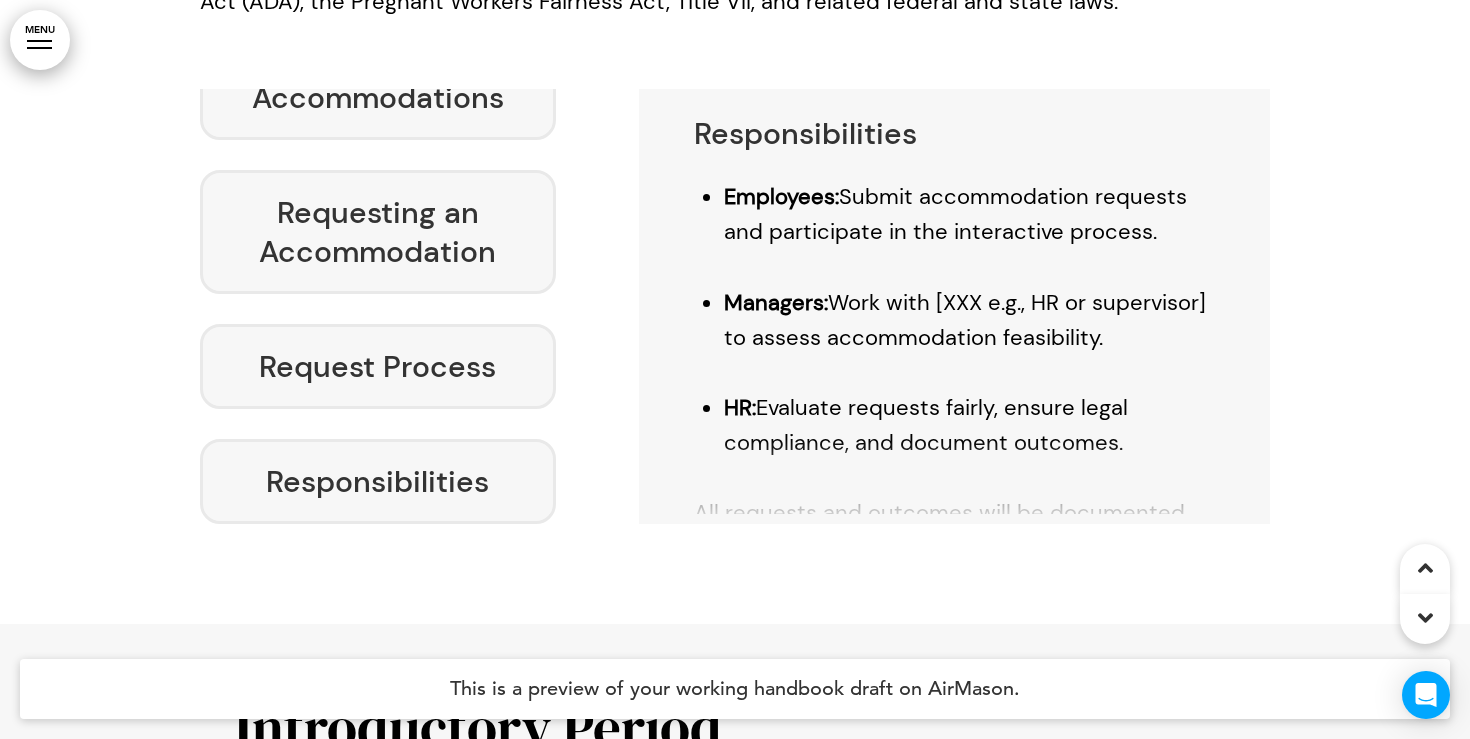 scroll, scrollTop: 142, scrollLeft: 0, axis: vertical 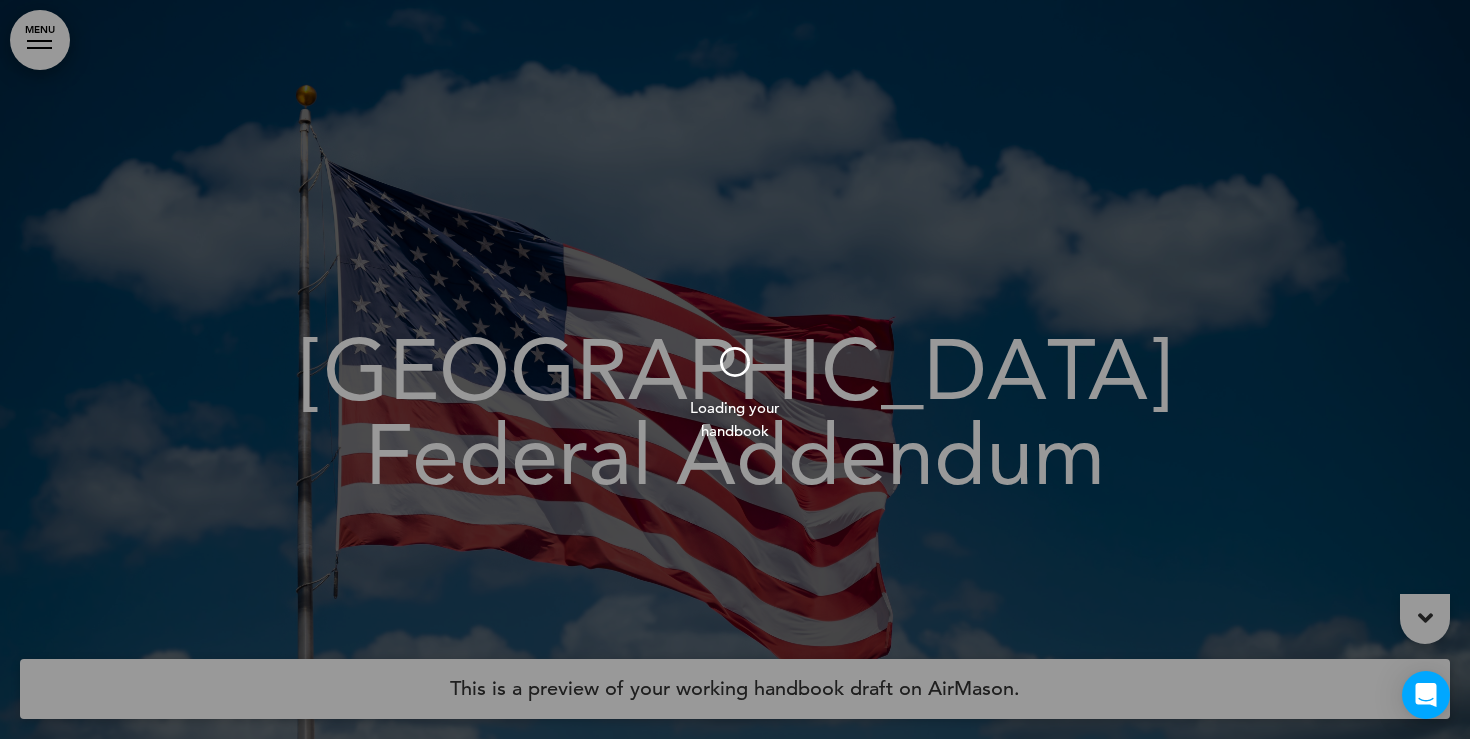 click at bounding box center [735, 369] 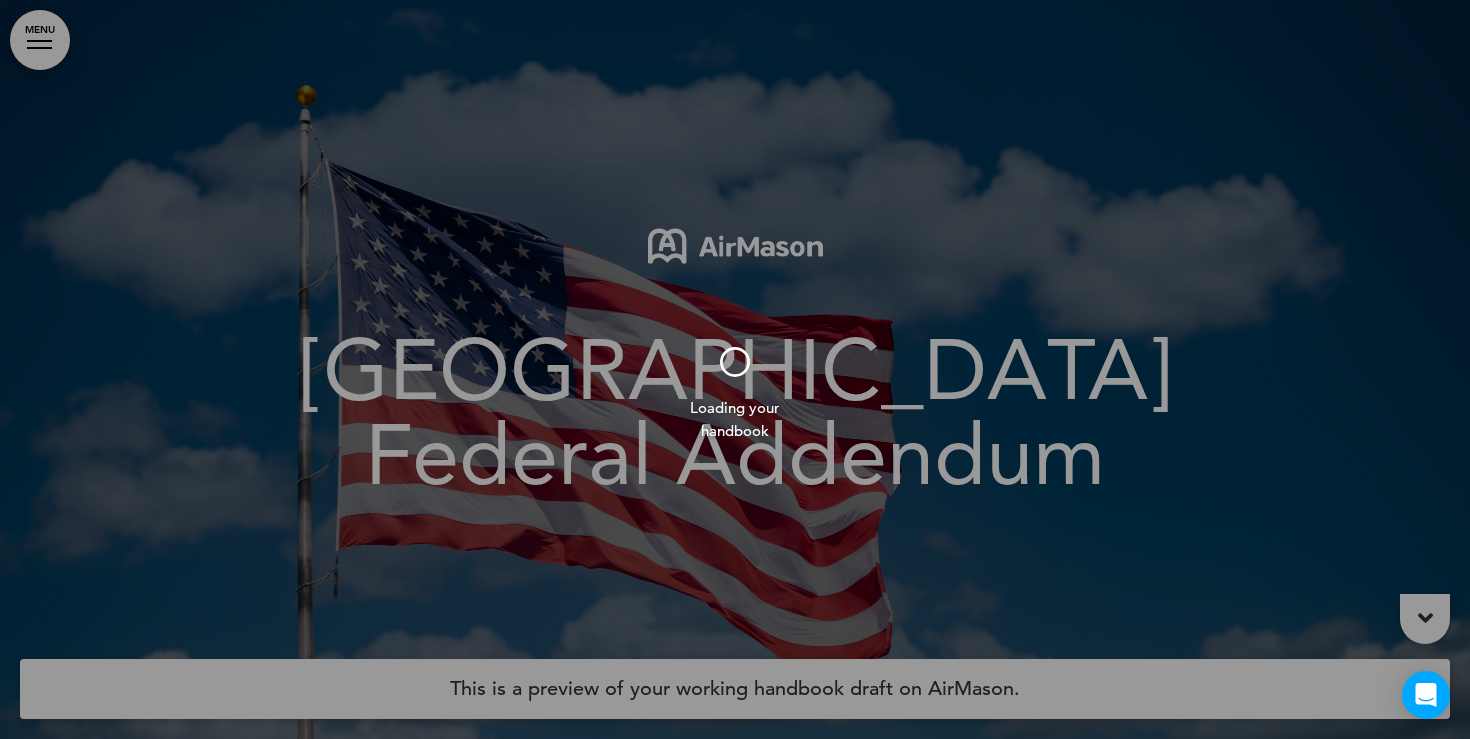 click at bounding box center (735, 369) 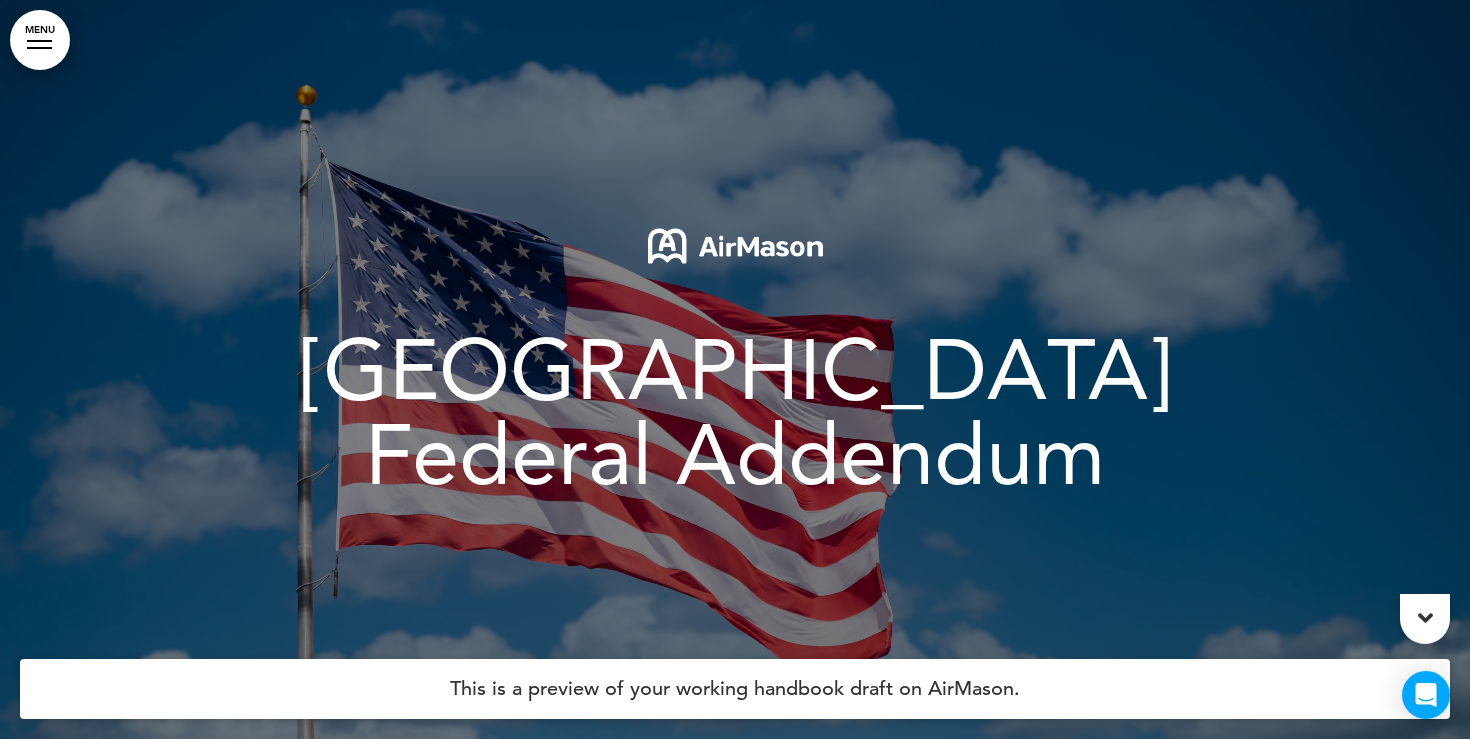 click at bounding box center (39, 48) 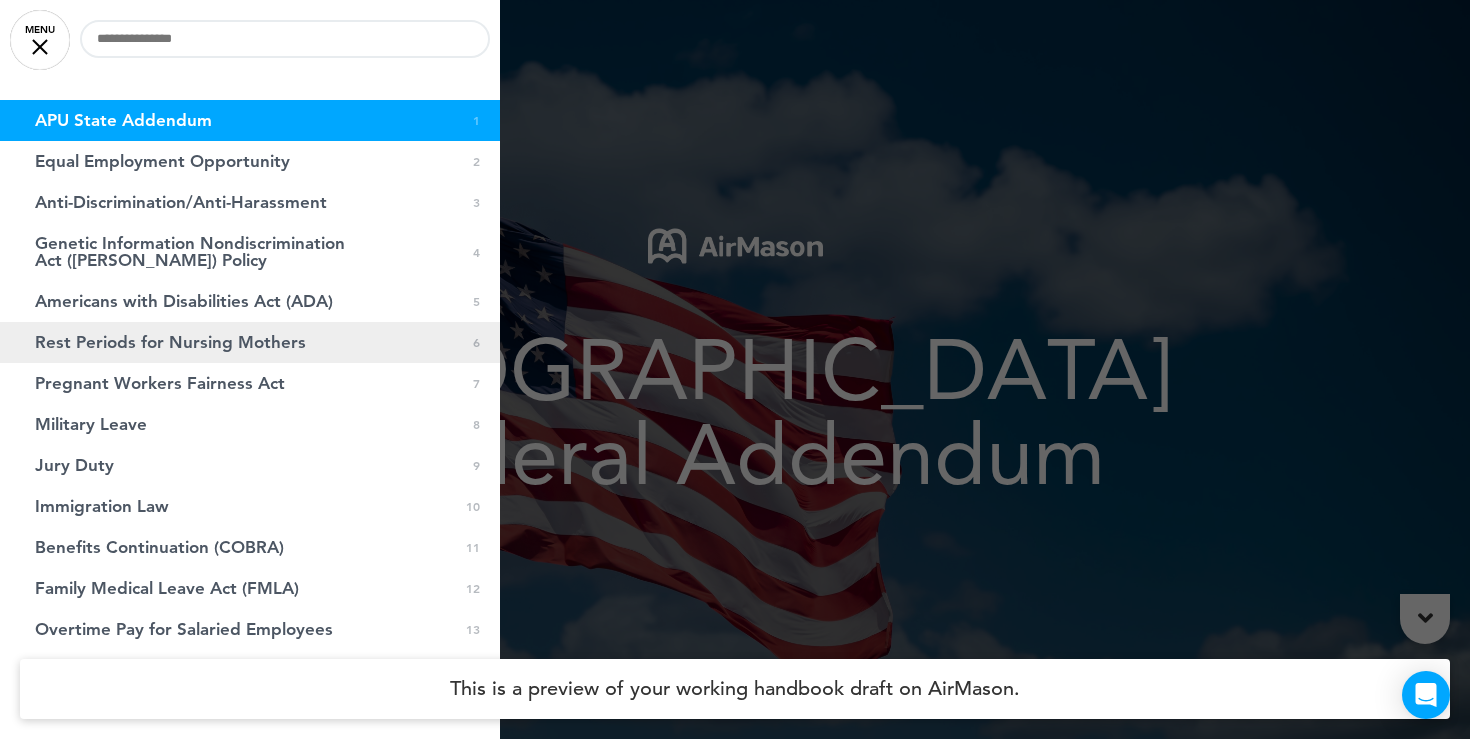 scroll, scrollTop: 152, scrollLeft: 0, axis: vertical 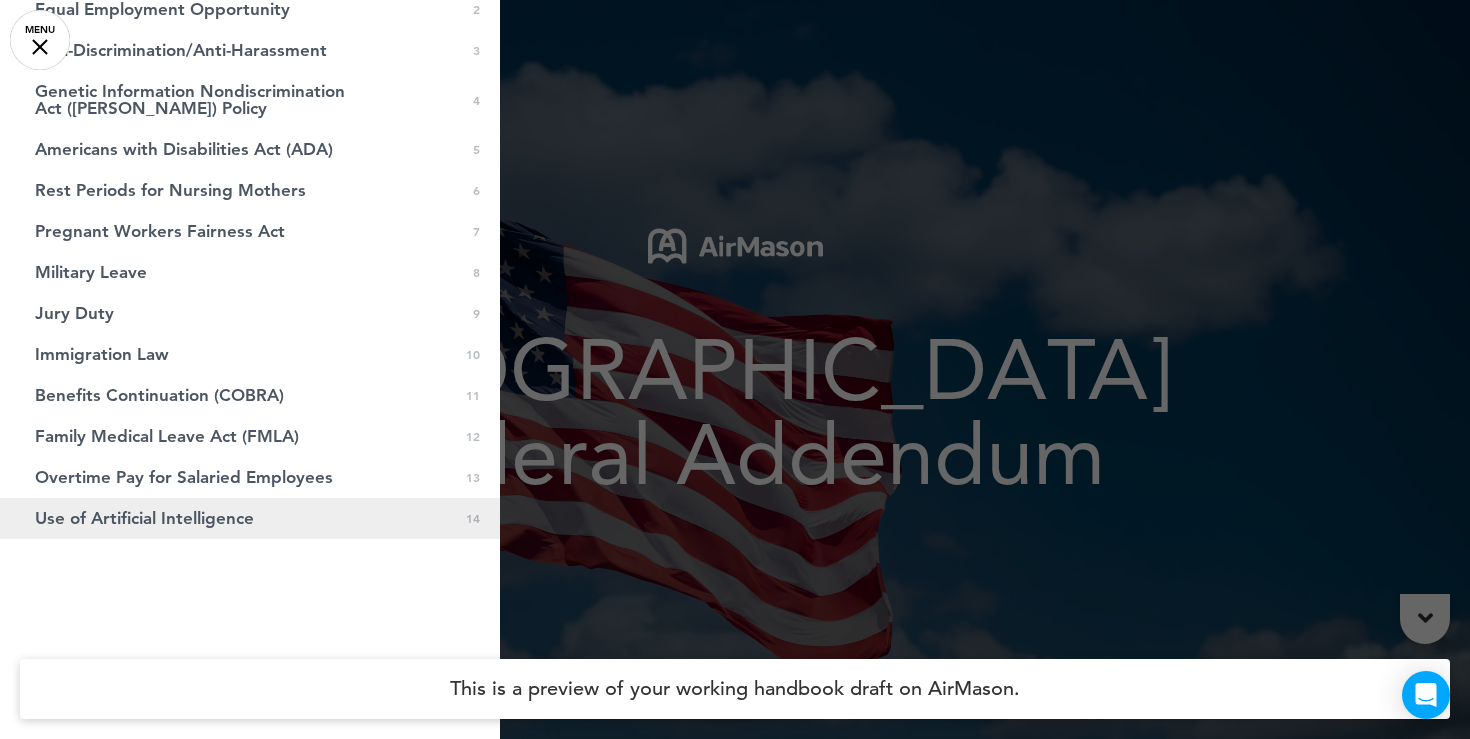 click on "Use of Artificial Intelligence
0
14" at bounding box center [250, 518] 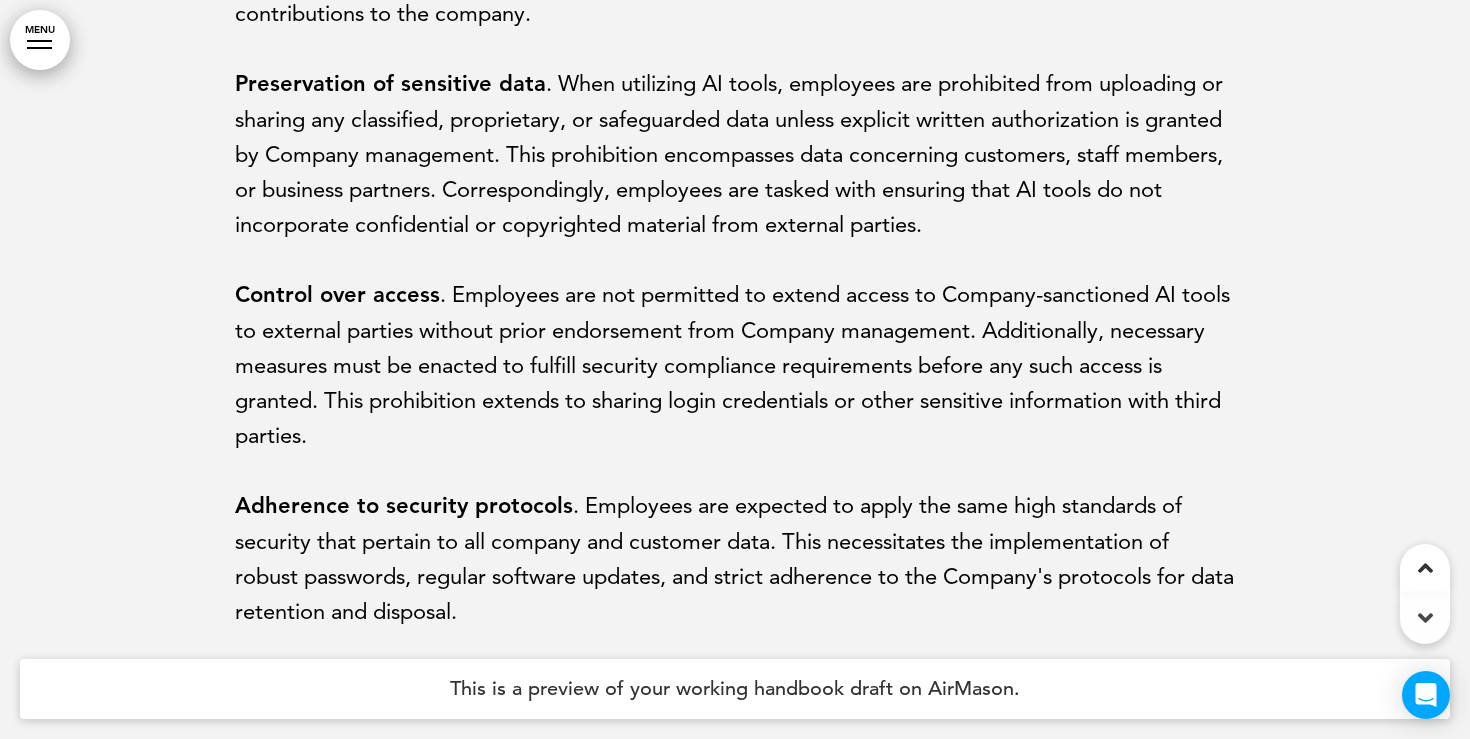 scroll, scrollTop: 23621, scrollLeft: 0, axis: vertical 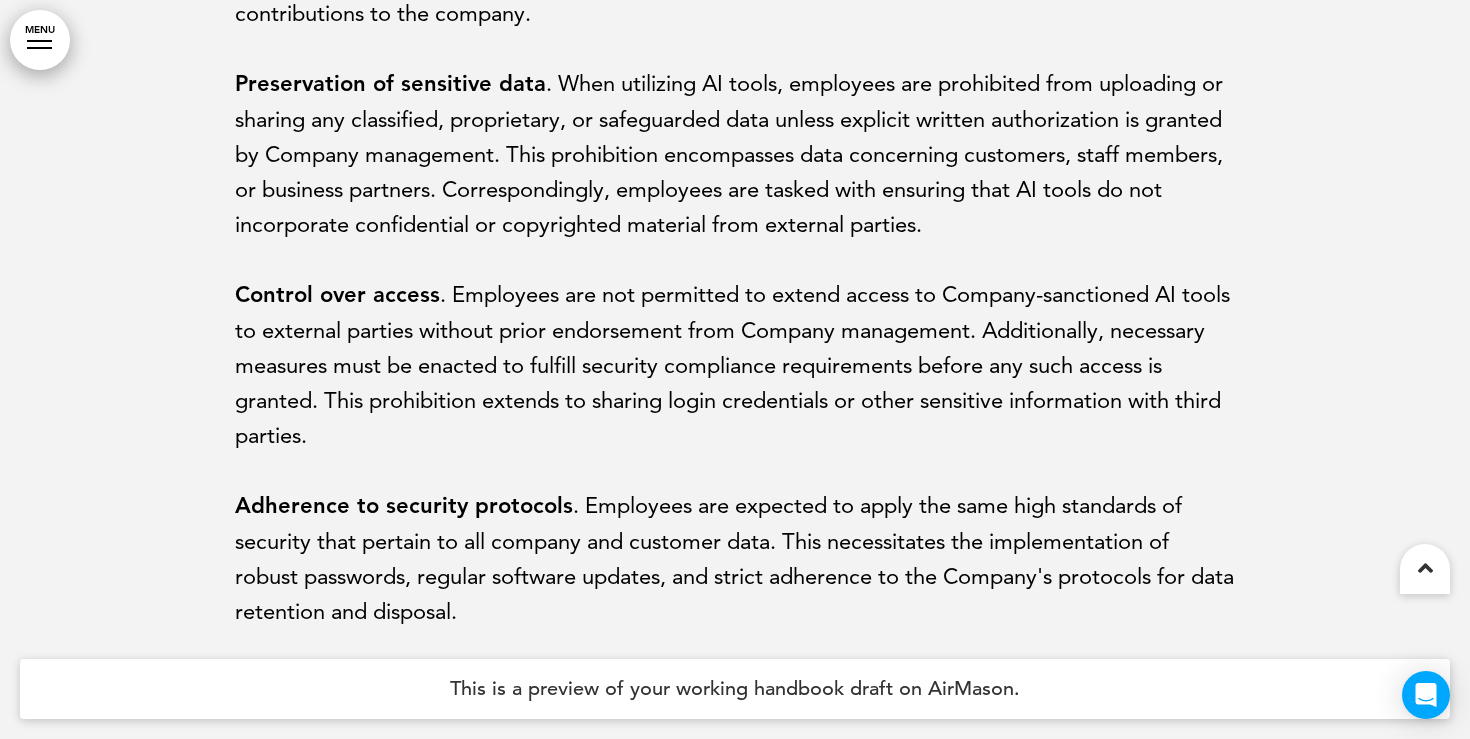 click on "MENU" at bounding box center (40, 40) 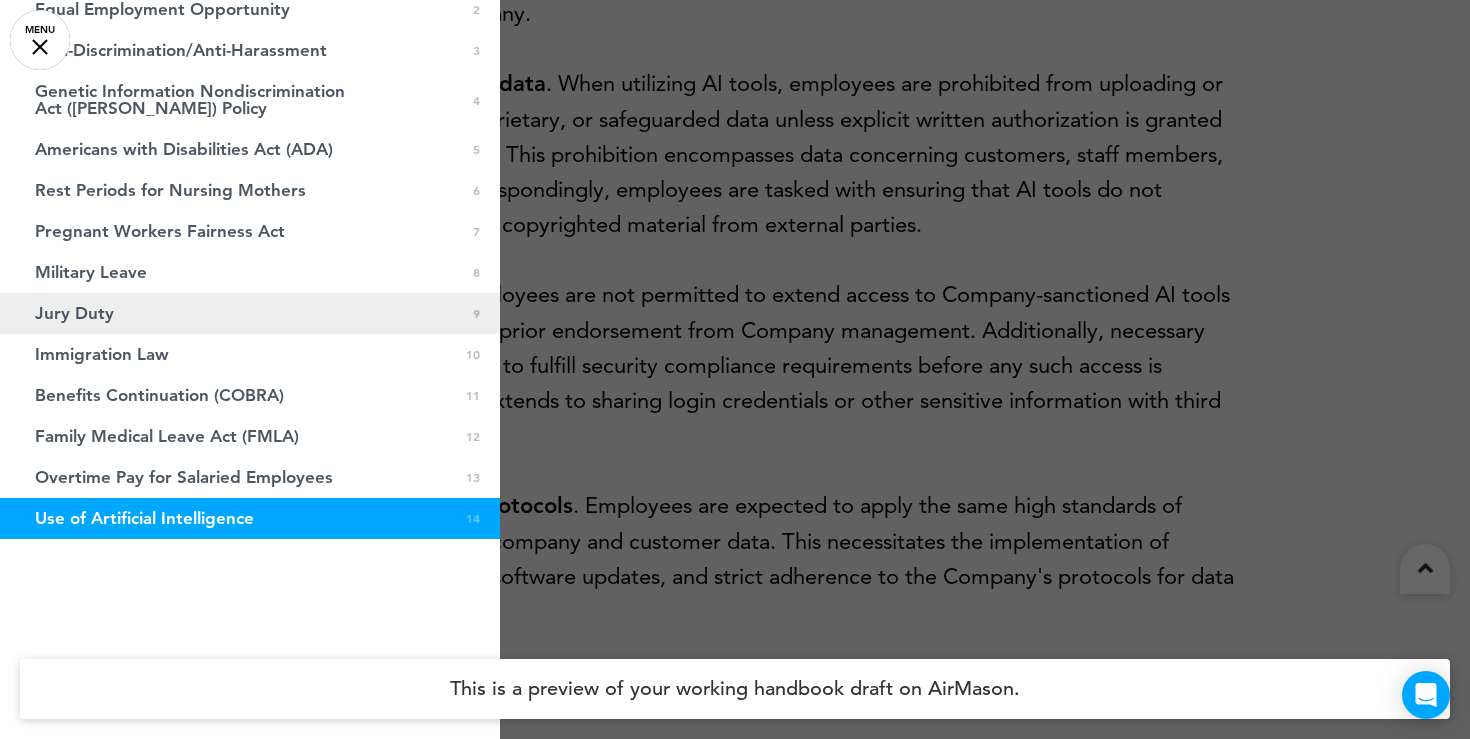 click on "Jury Duty
0
9" at bounding box center (250, 313) 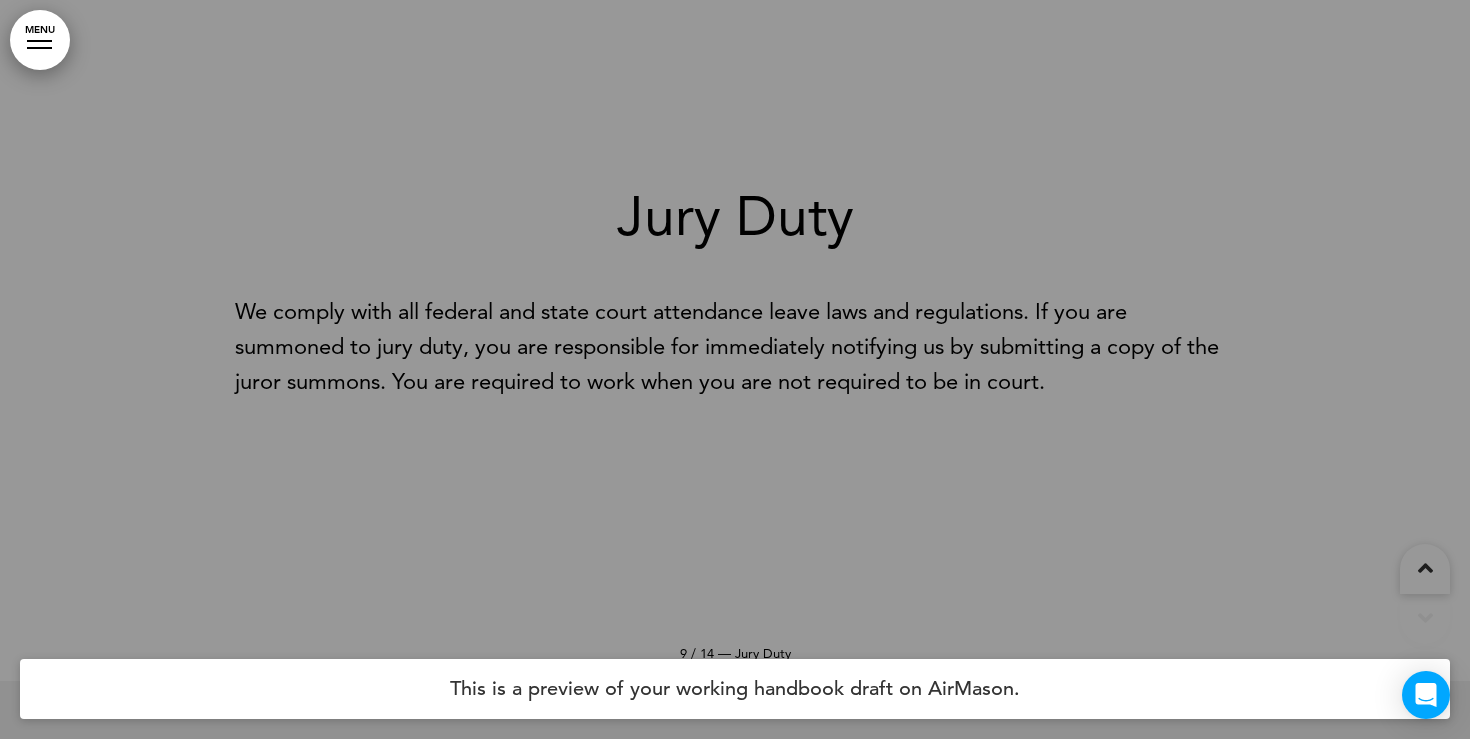 scroll, scrollTop: 12890, scrollLeft: 0, axis: vertical 